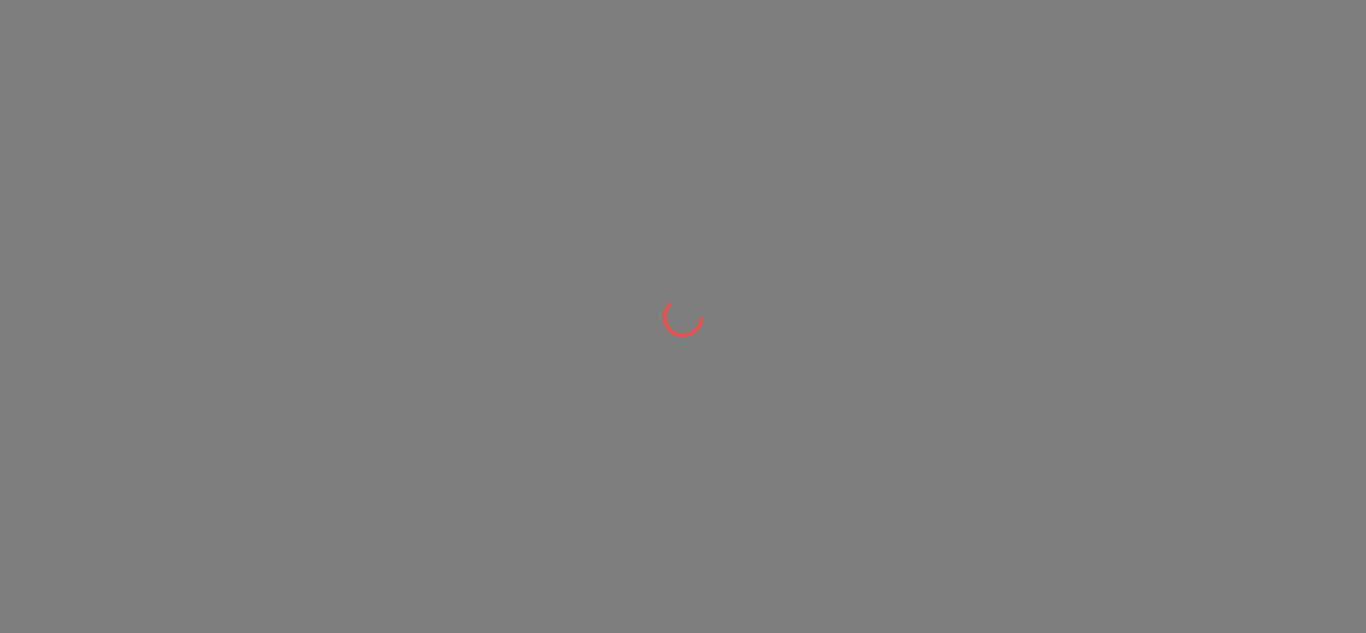 scroll, scrollTop: 0, scrollLeft: 0, axis: both 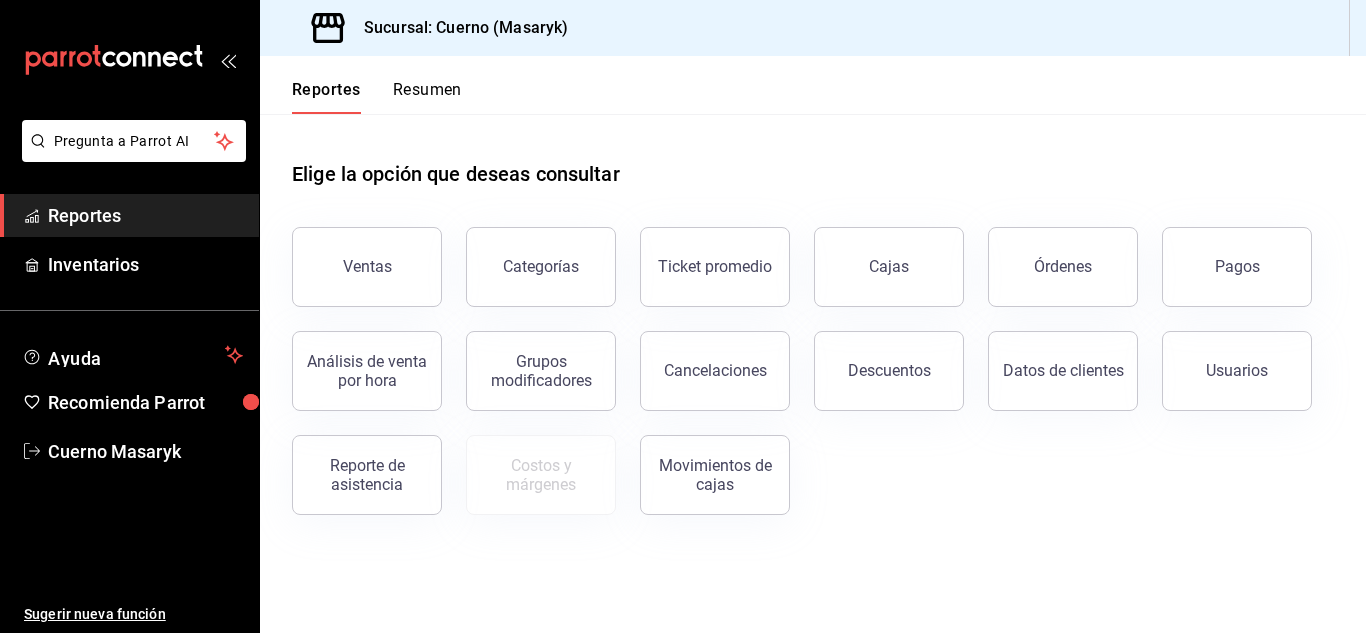 click on "Pagos" at bounding box center [1237, 266] 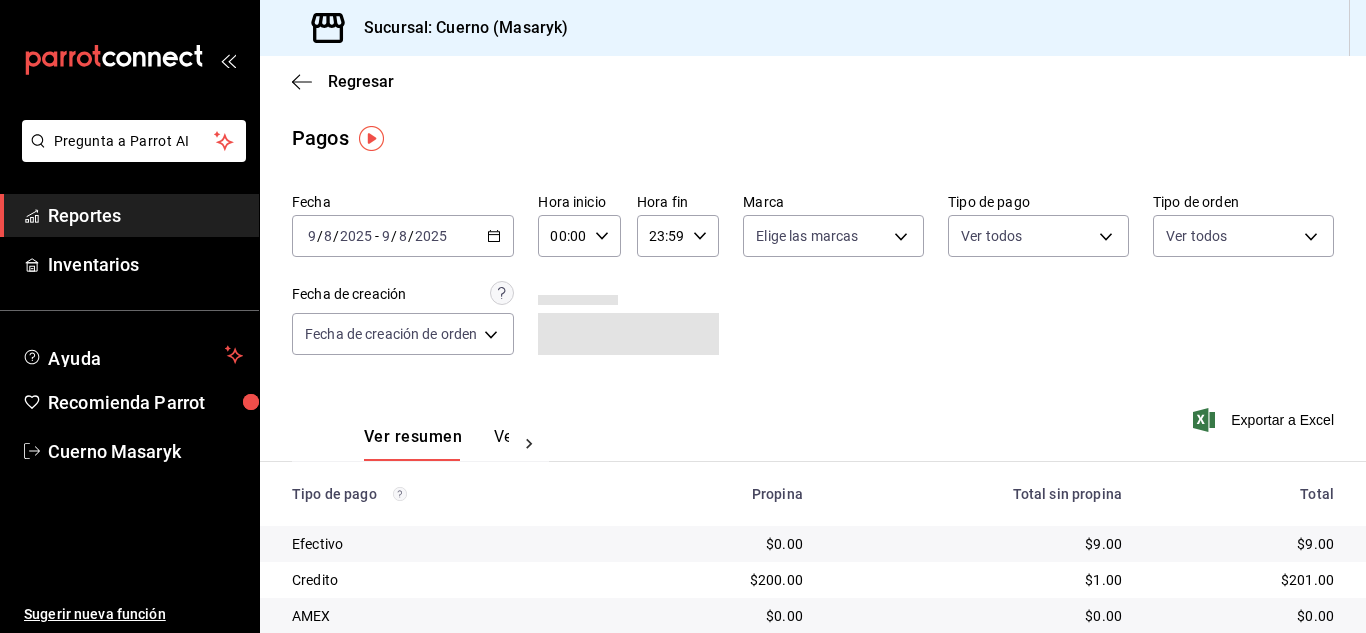 click 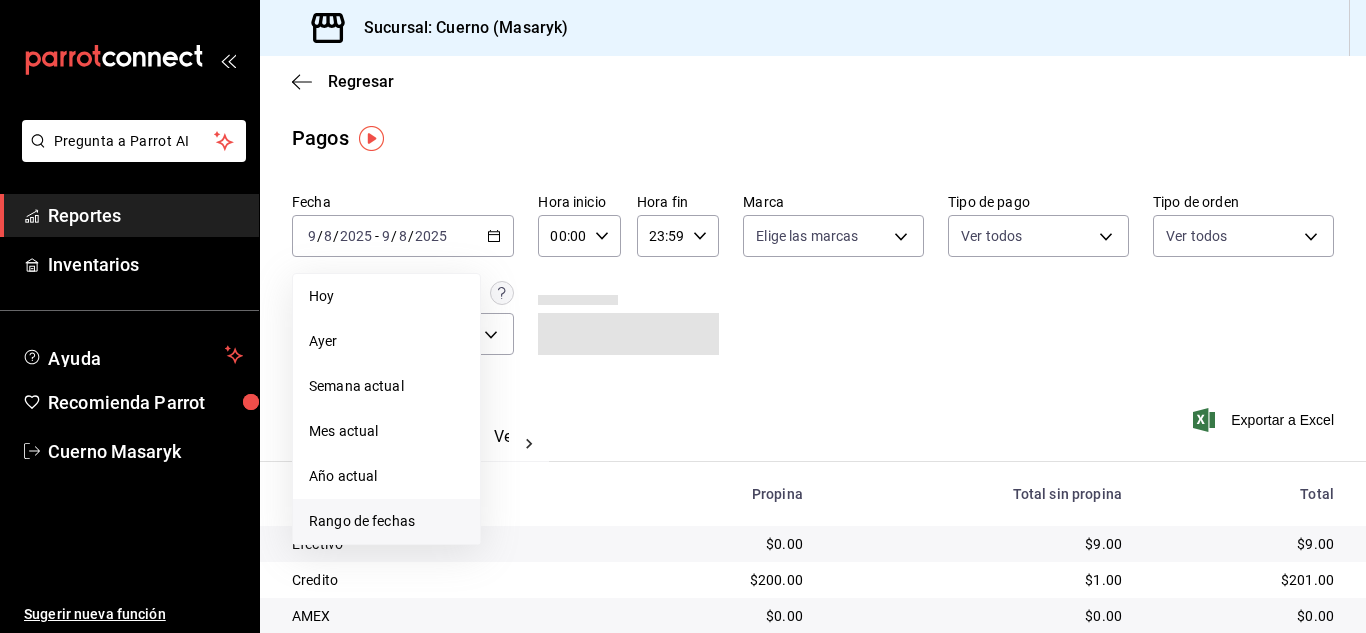 click on "Rango de fechas" at bounding box center [386, 521] 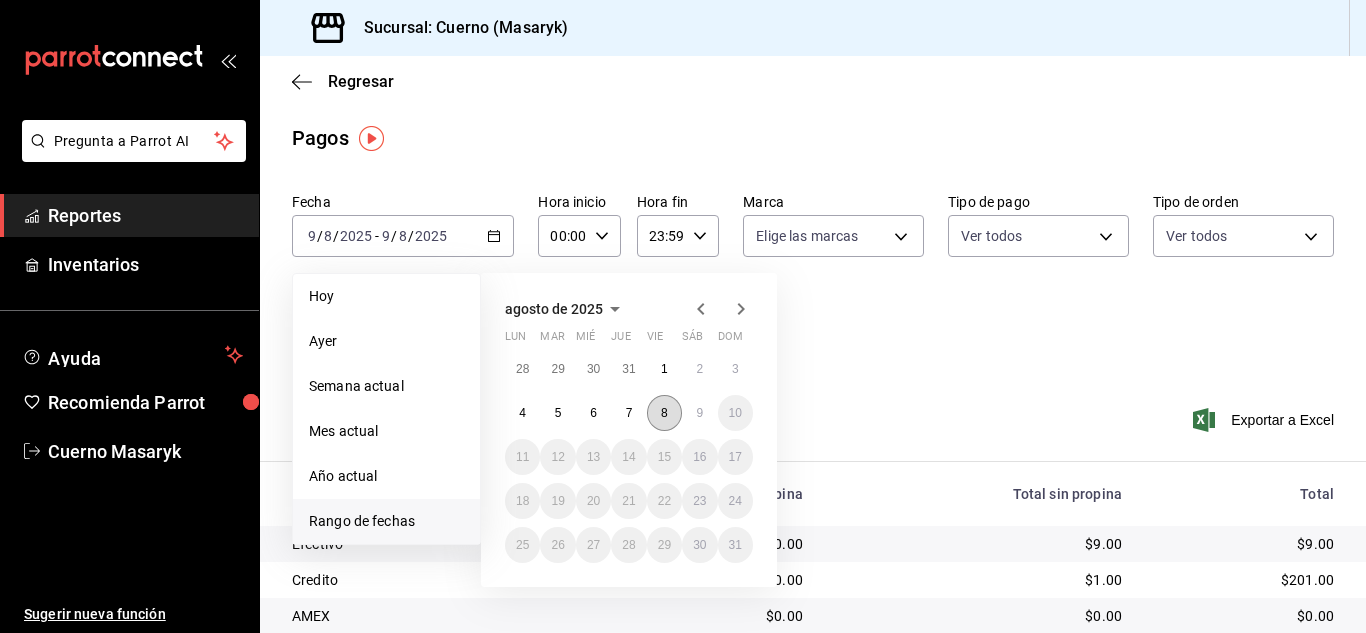 click on "8" at bounding box center [664, 413] 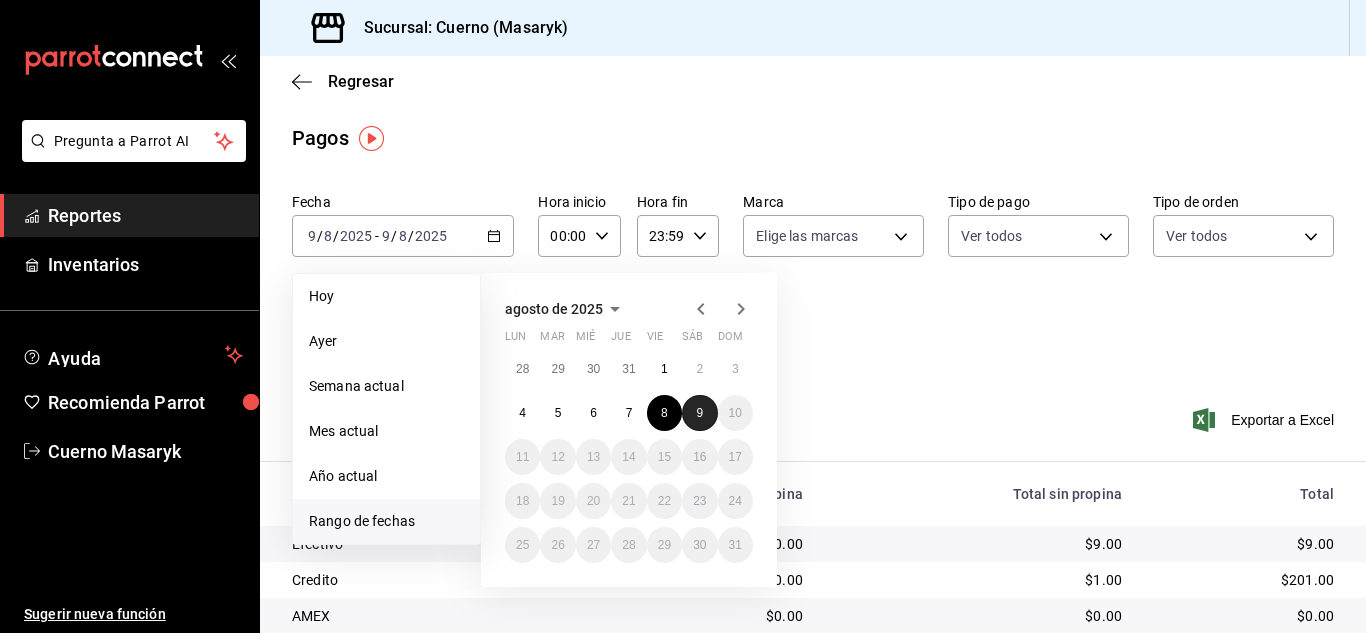 click on "9" at bounding box center [699, 413] 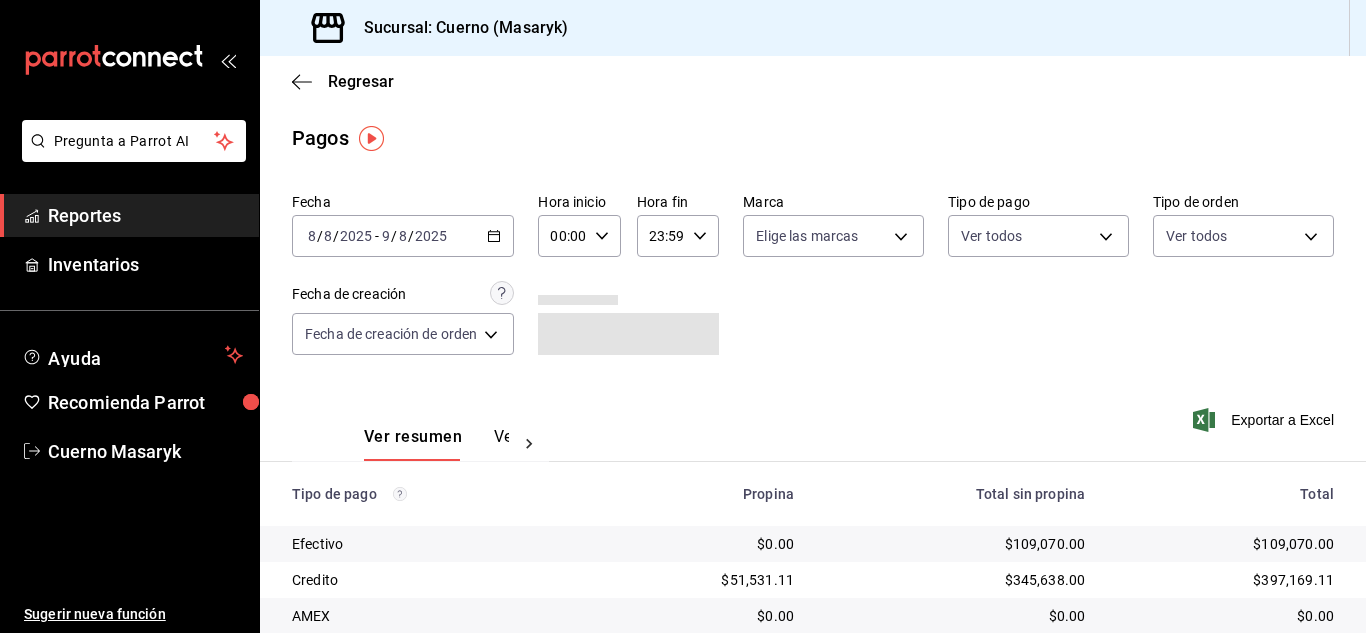 click 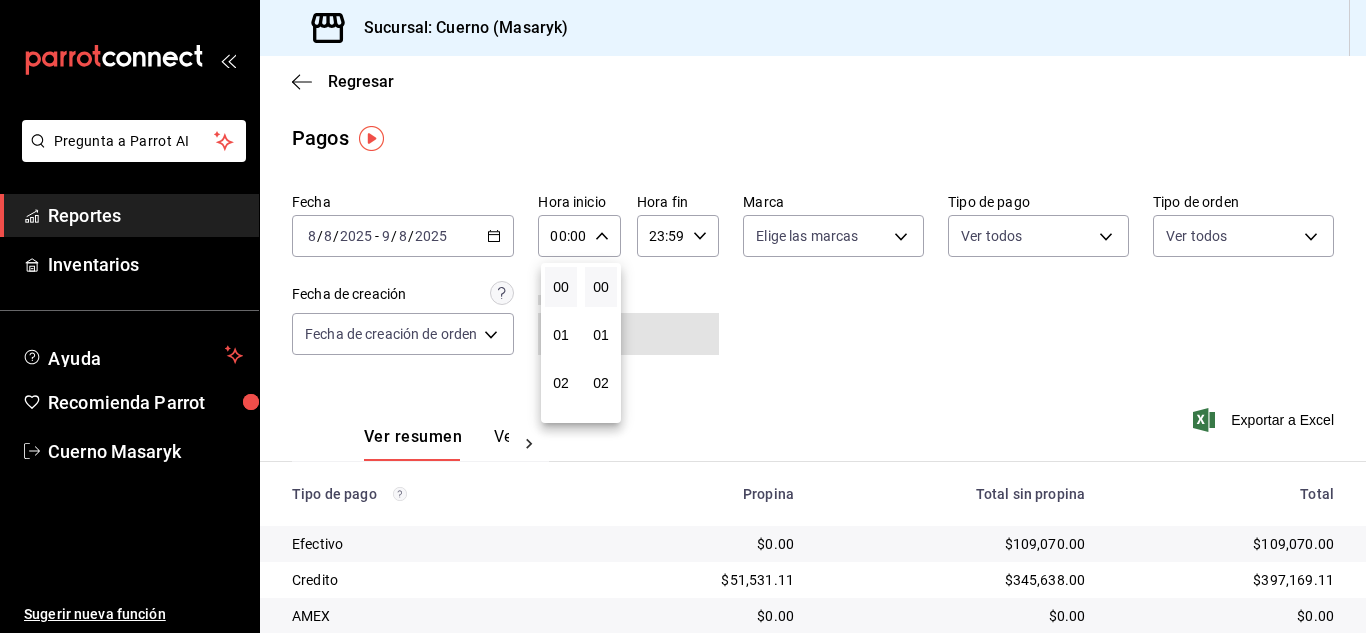 scroll, scrollTop: 100, scrollLeft: 0, axis: vertical 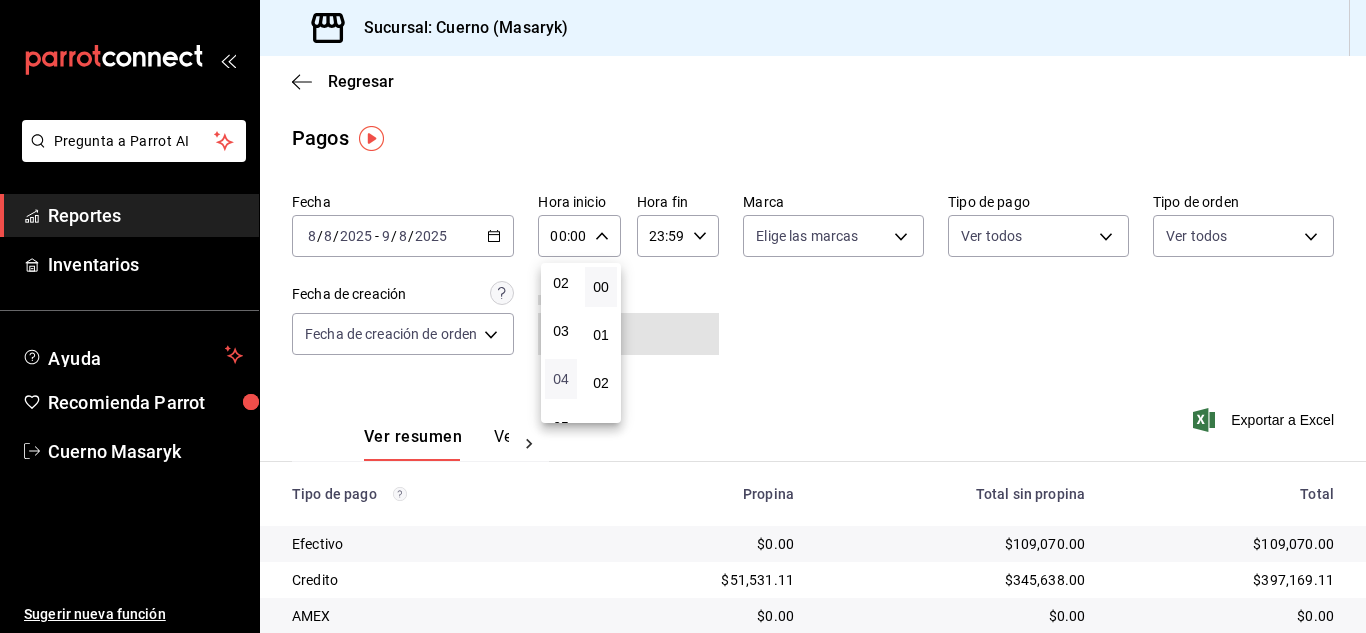 click on "04" at bounding box center (561, 379) 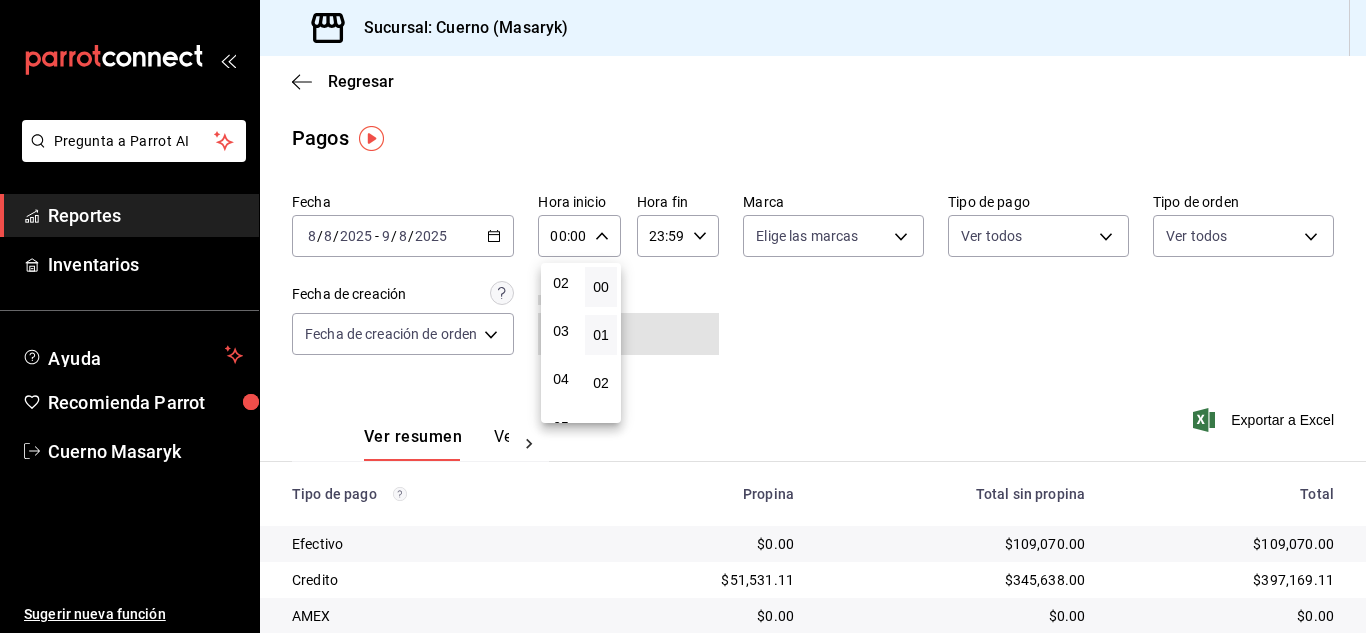 type on "04:00" 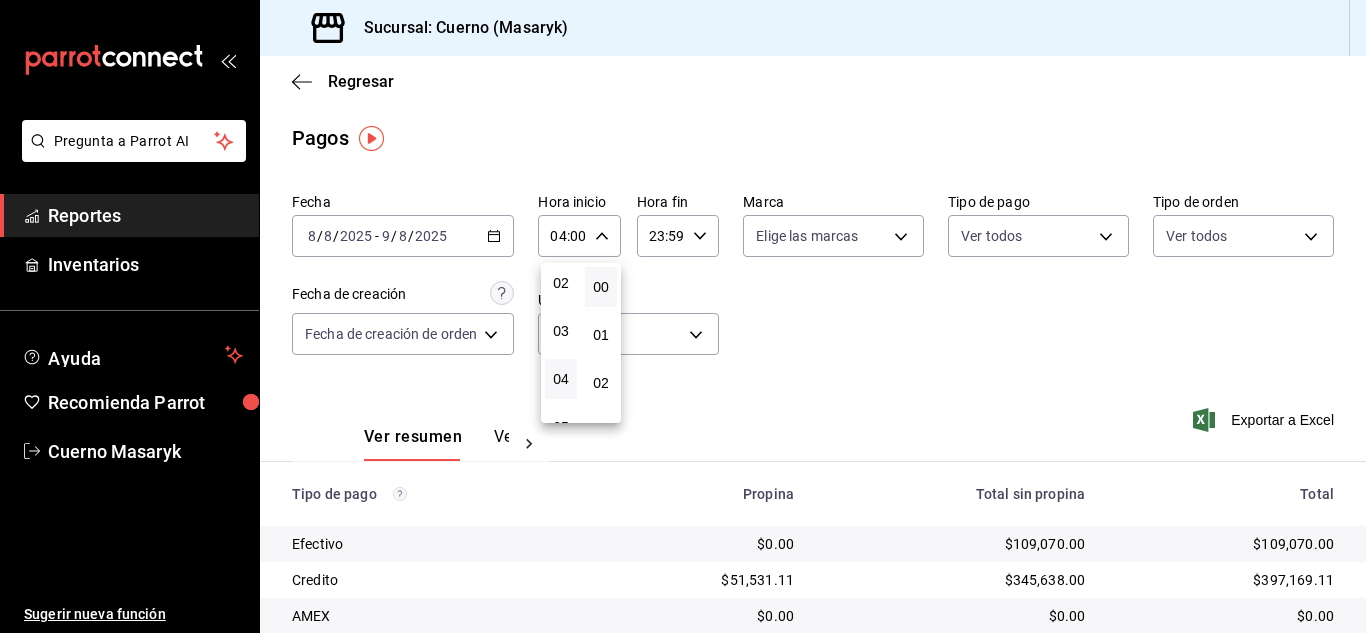 click at bounding box center [683, 316] 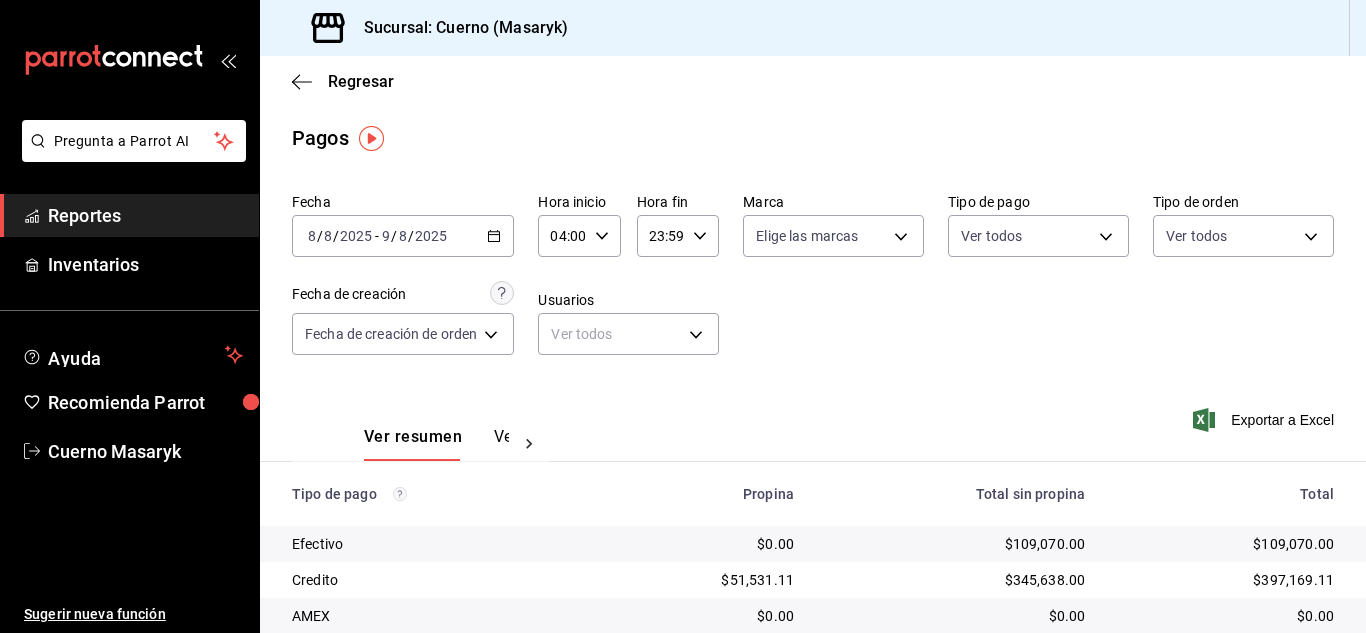 click on "23:59 Hora fin" at bounding box center [678, 236] 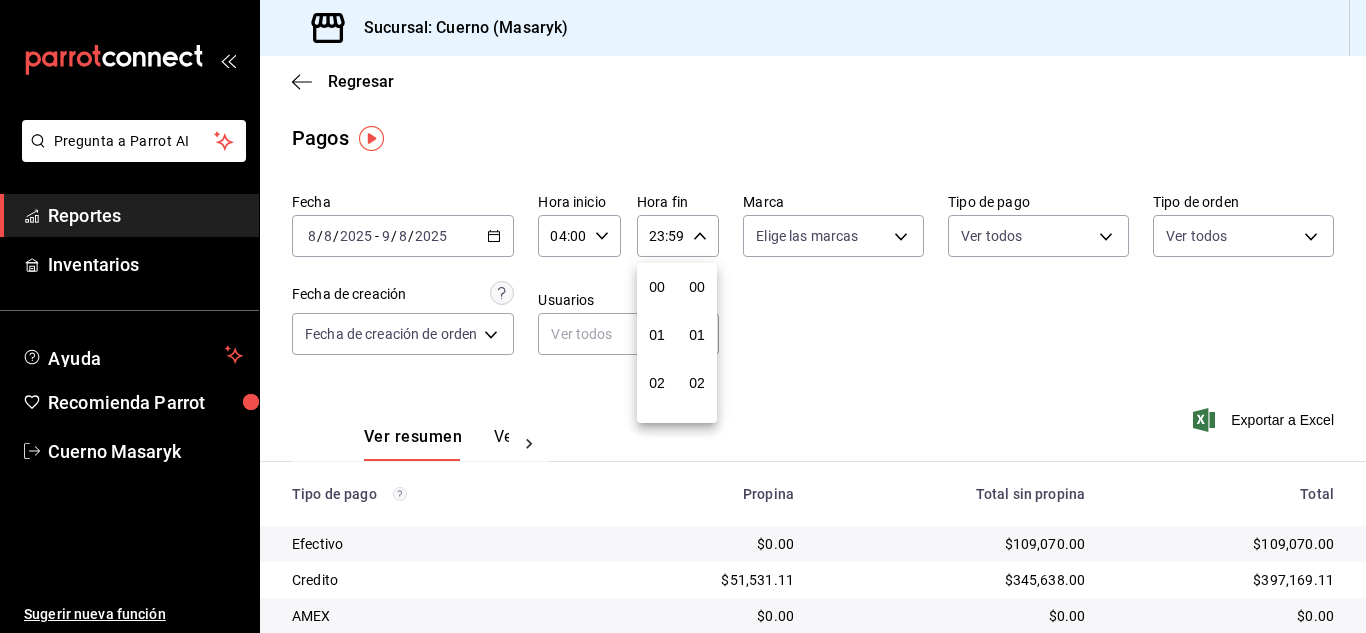 scroll, scrollTop: 992, scrollLeft: 0, axis: vertical 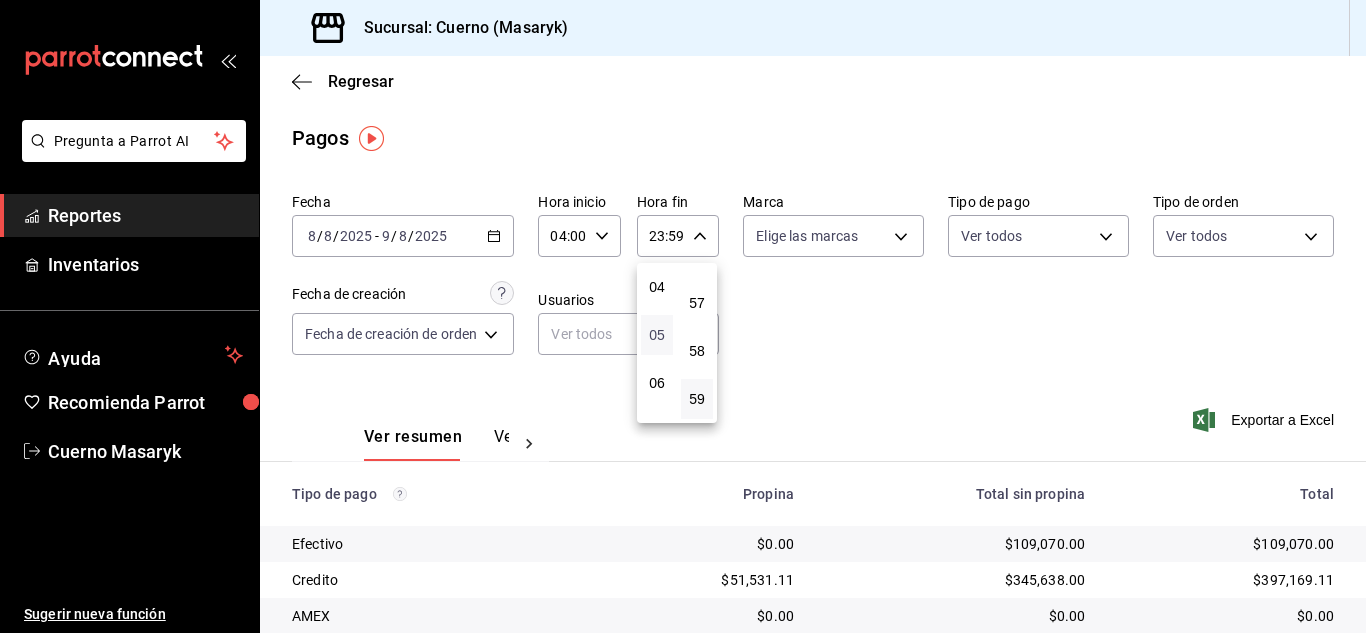 click on "05" at bounding box center [657, 335] 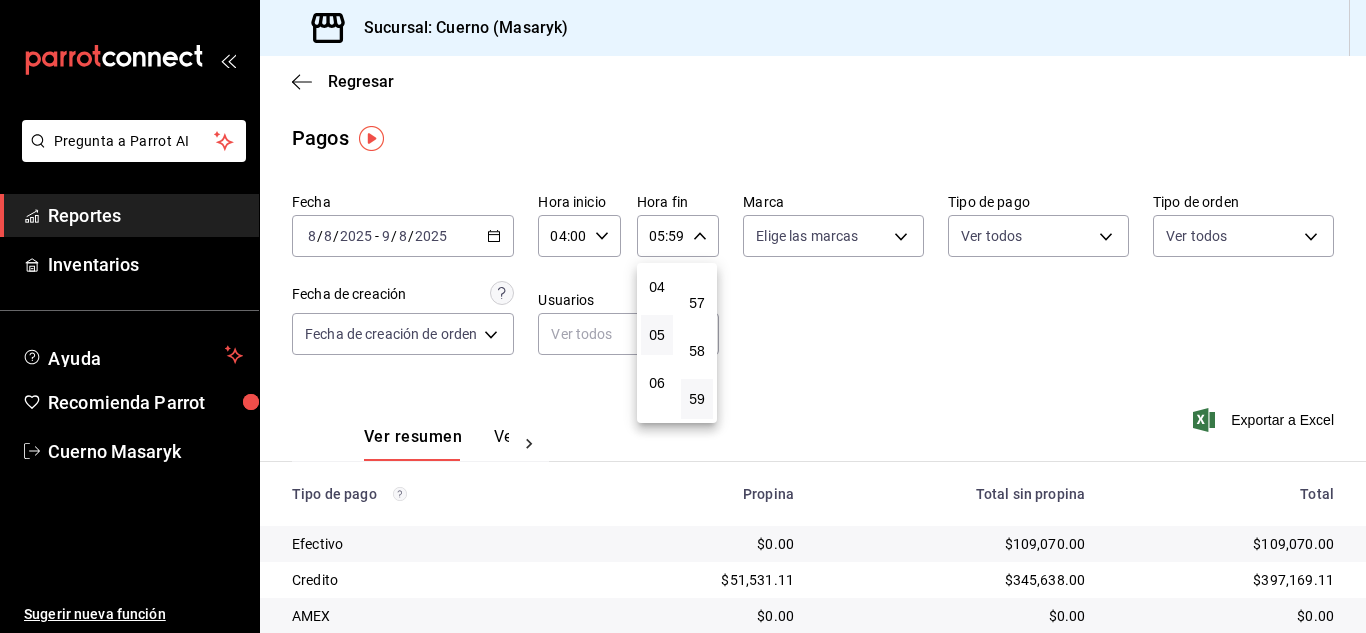 click at bounding box center [683, 316] 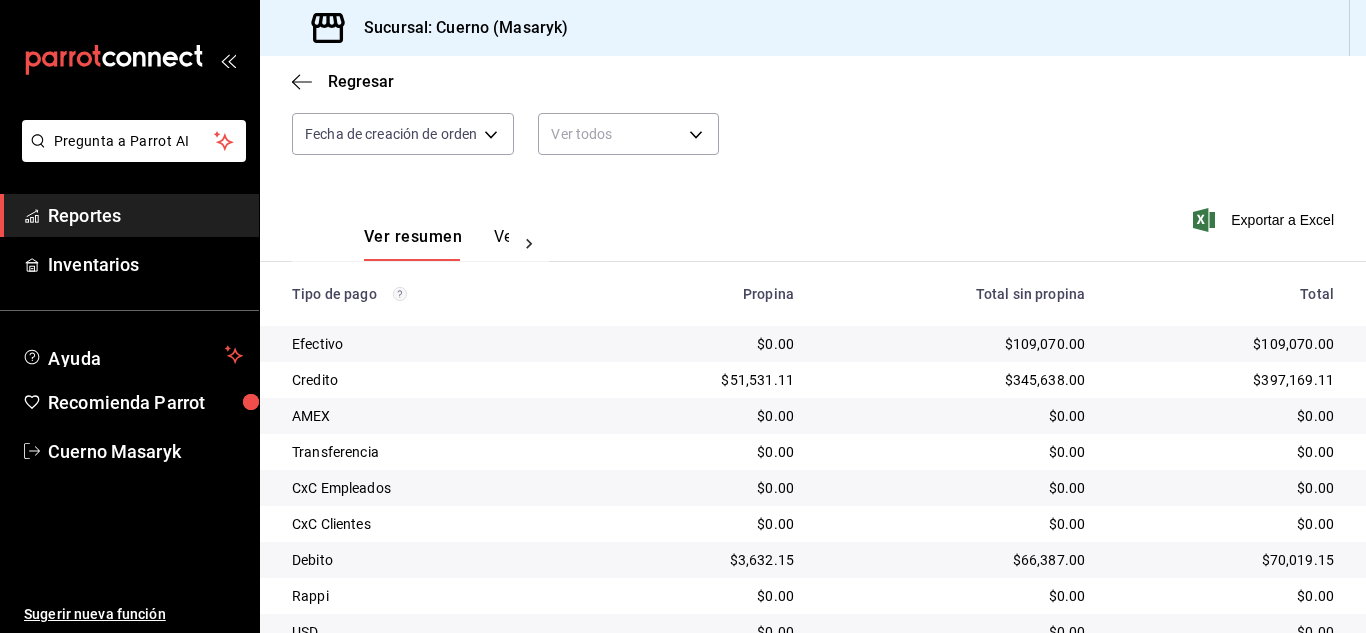 scroll, scrollTop: 286, scrollLeft: 0, axis: vertical 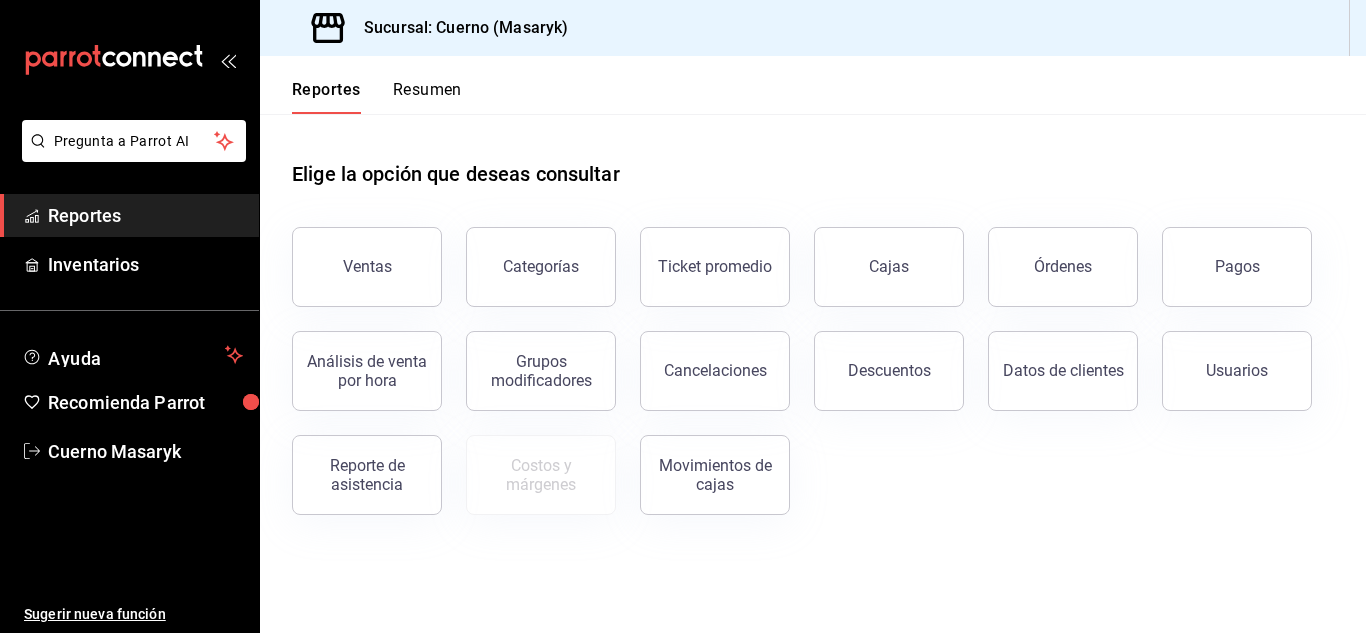 drag, startPoint x: 1258, startPoint y: 273, endPoint x: 1239, endPoint y: 275, distance: 19.104973 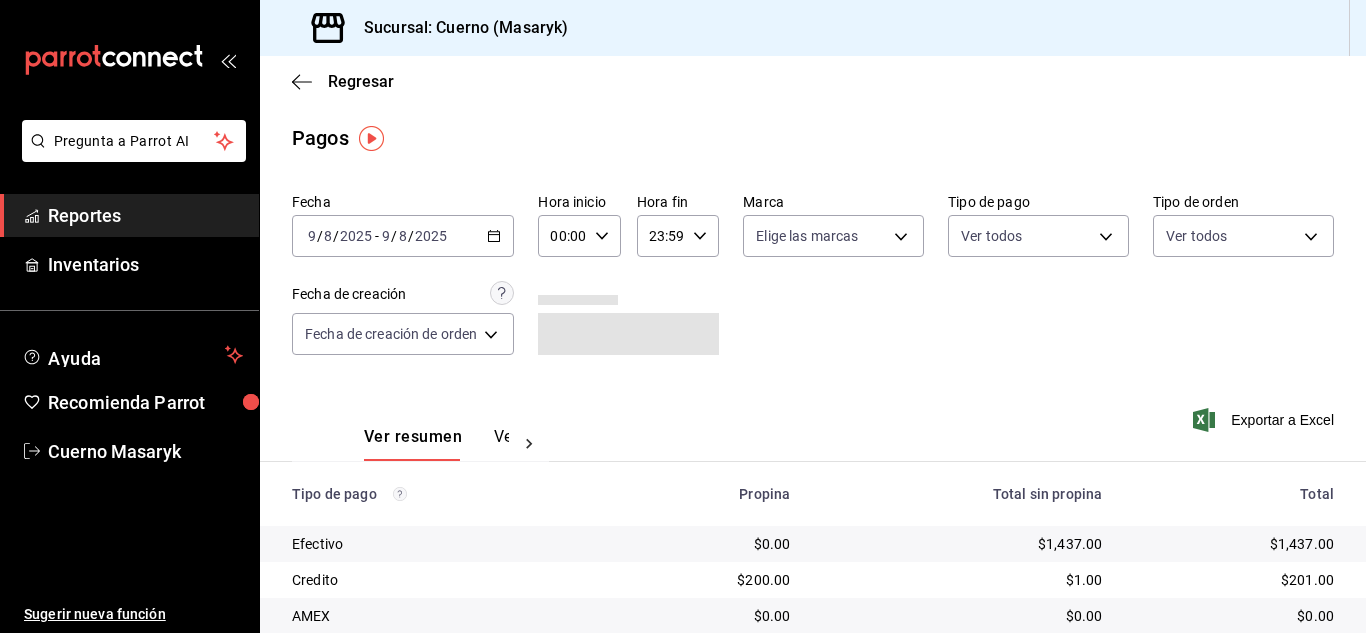 click 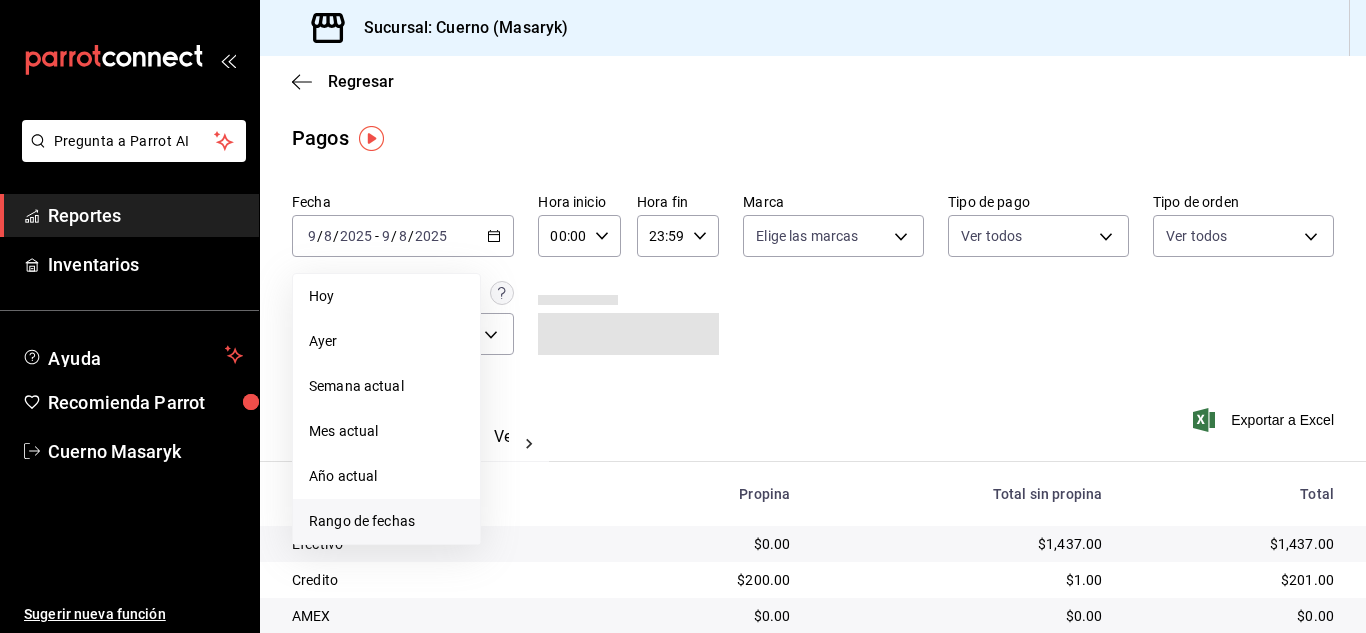 click on "Rango de fechas" at bounding box center [386, 521] 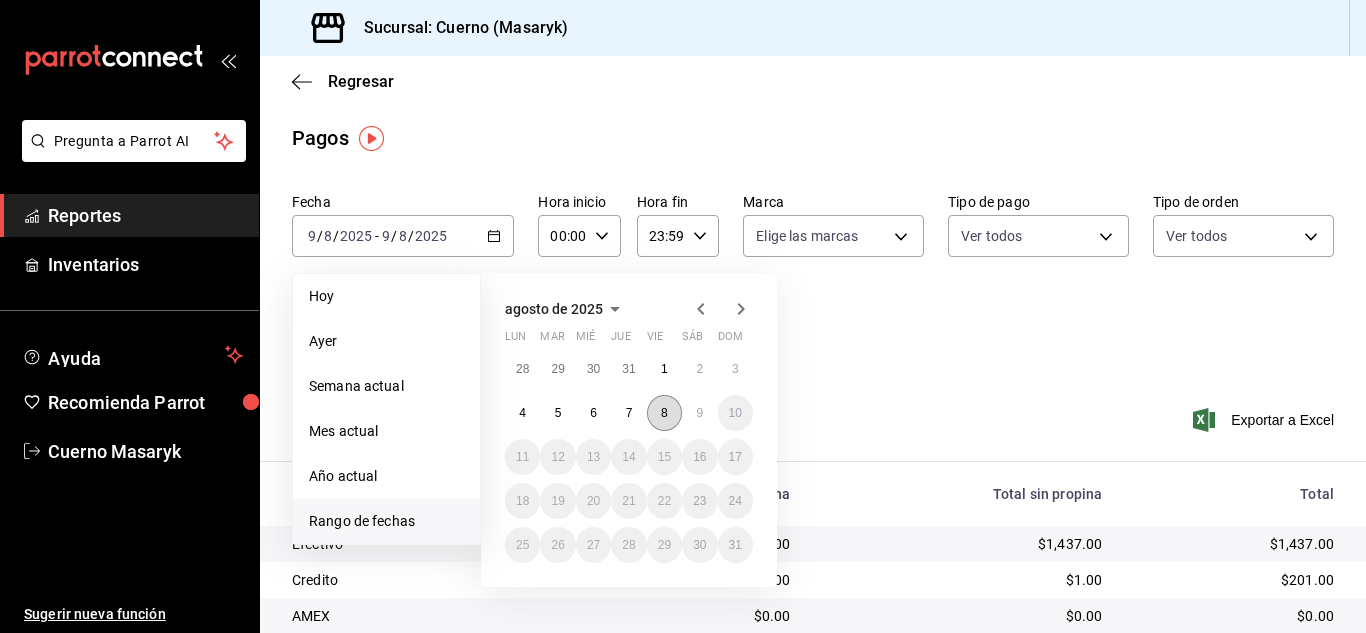 click on "8" at bounding box center [664, 413] 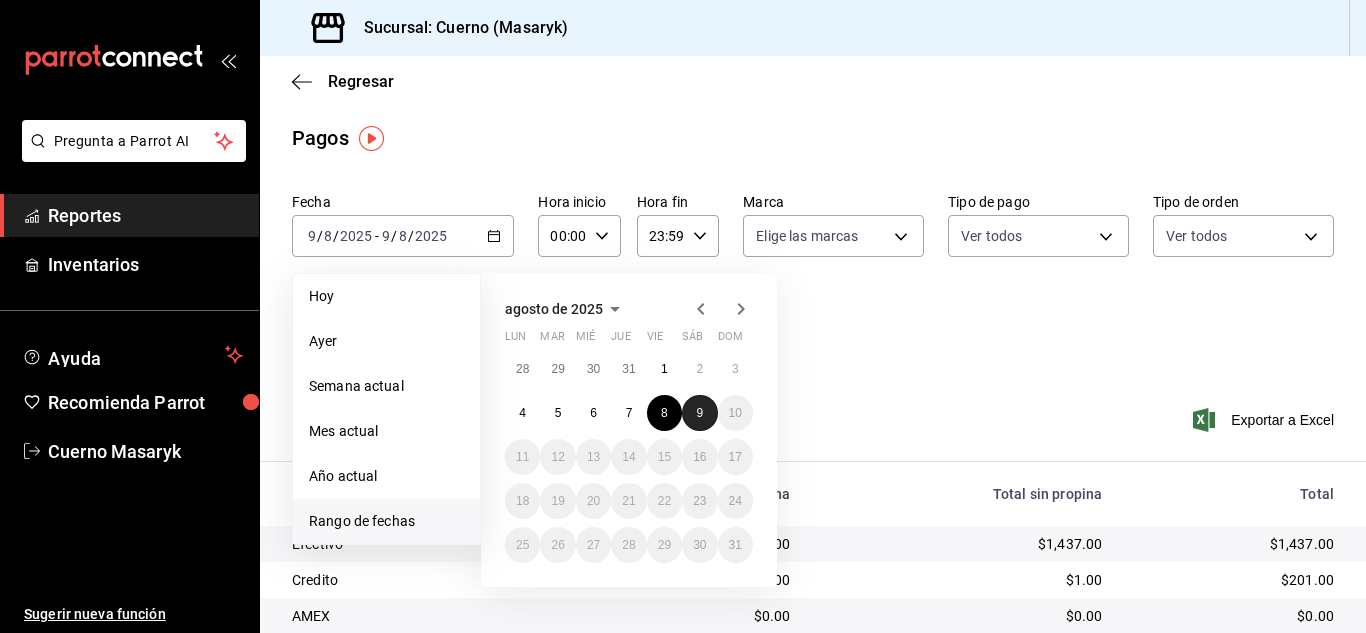 click on "9" at bounding box center (699, 413) 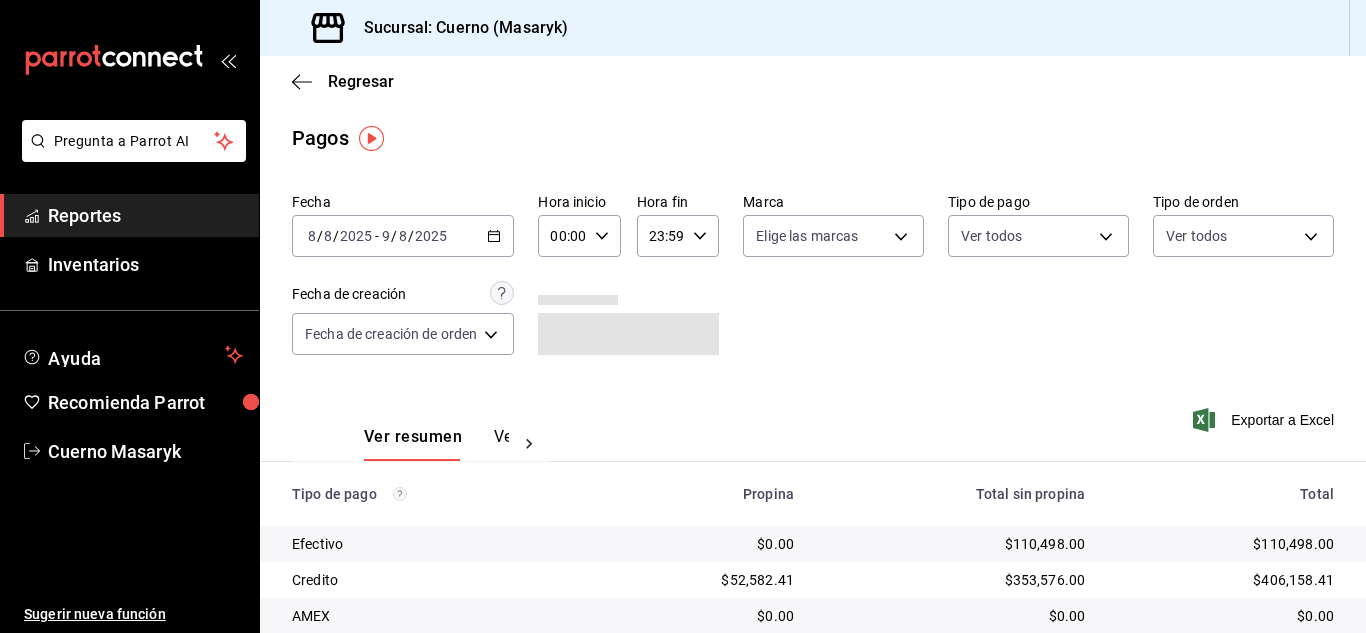 click 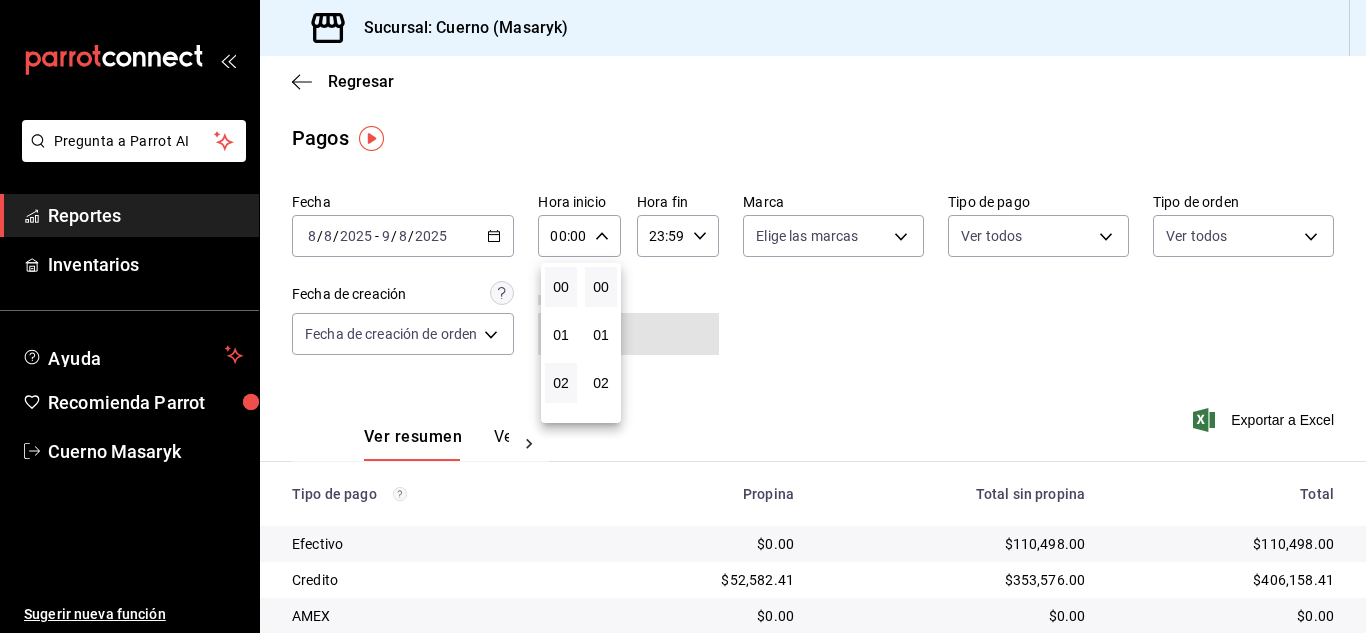 scroll, scrollTop: 100, scrollLeft: 0, axis: vertical 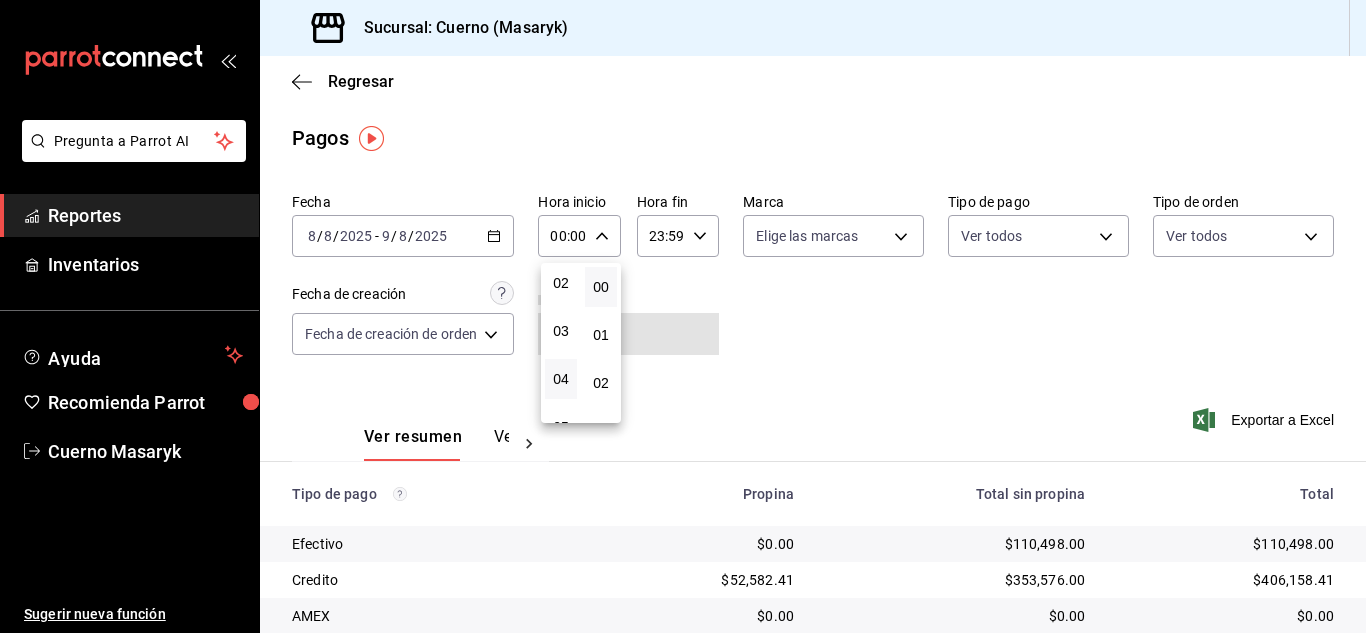 click on "04" at bounding box center [561, 379] 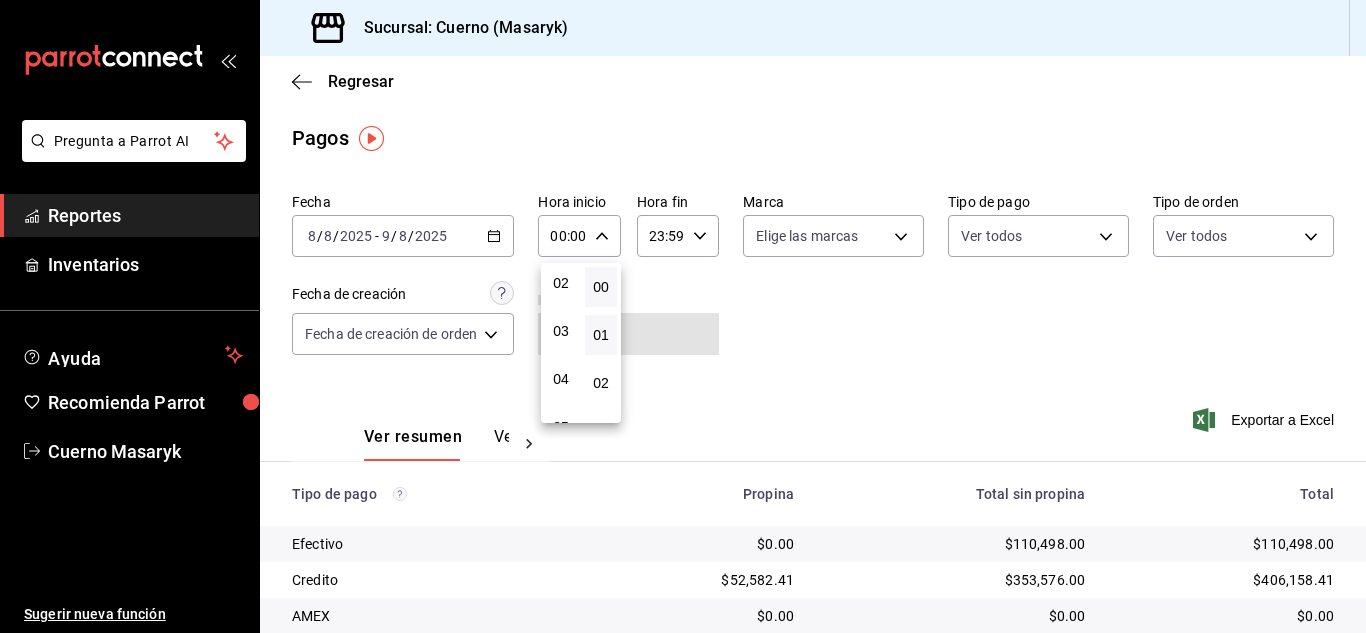 type on "04:00" 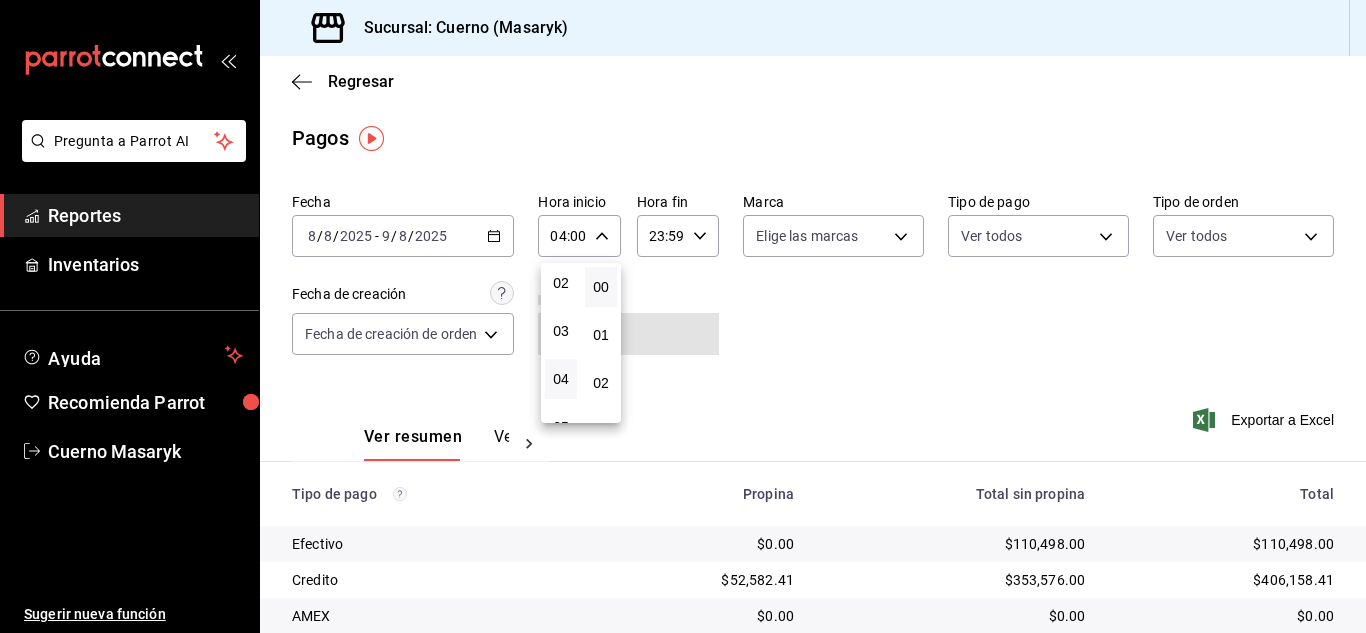 click at bounding box center [683, 316] 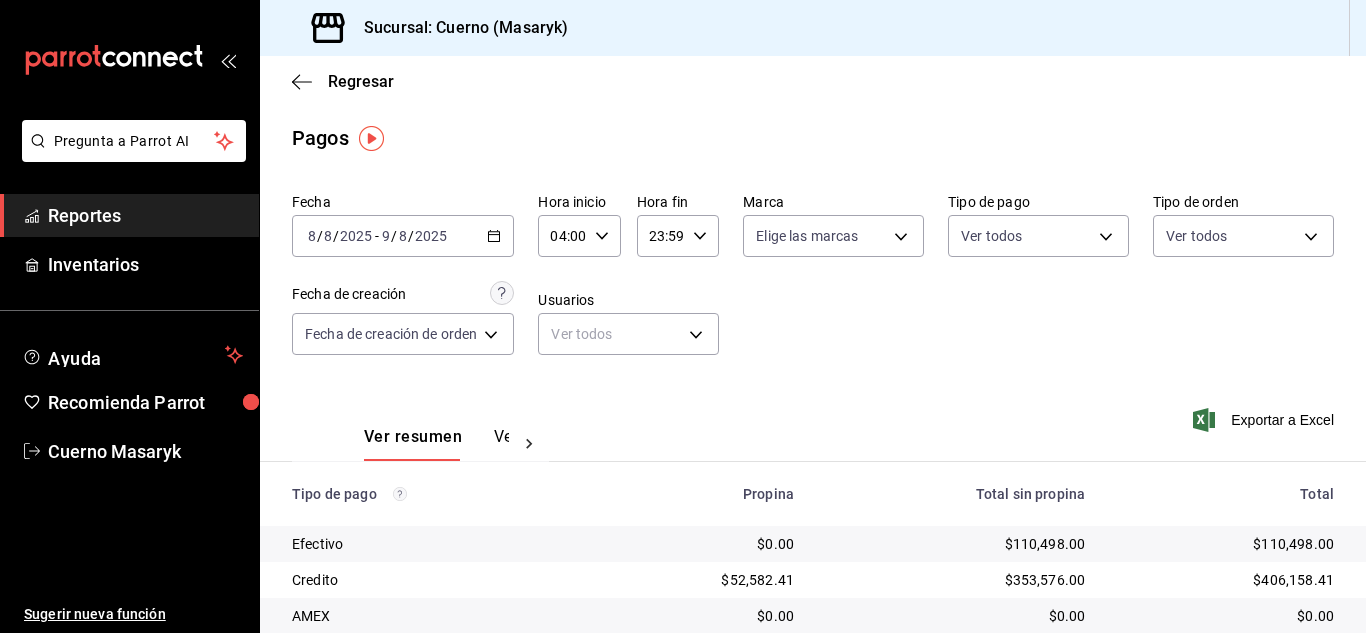 click 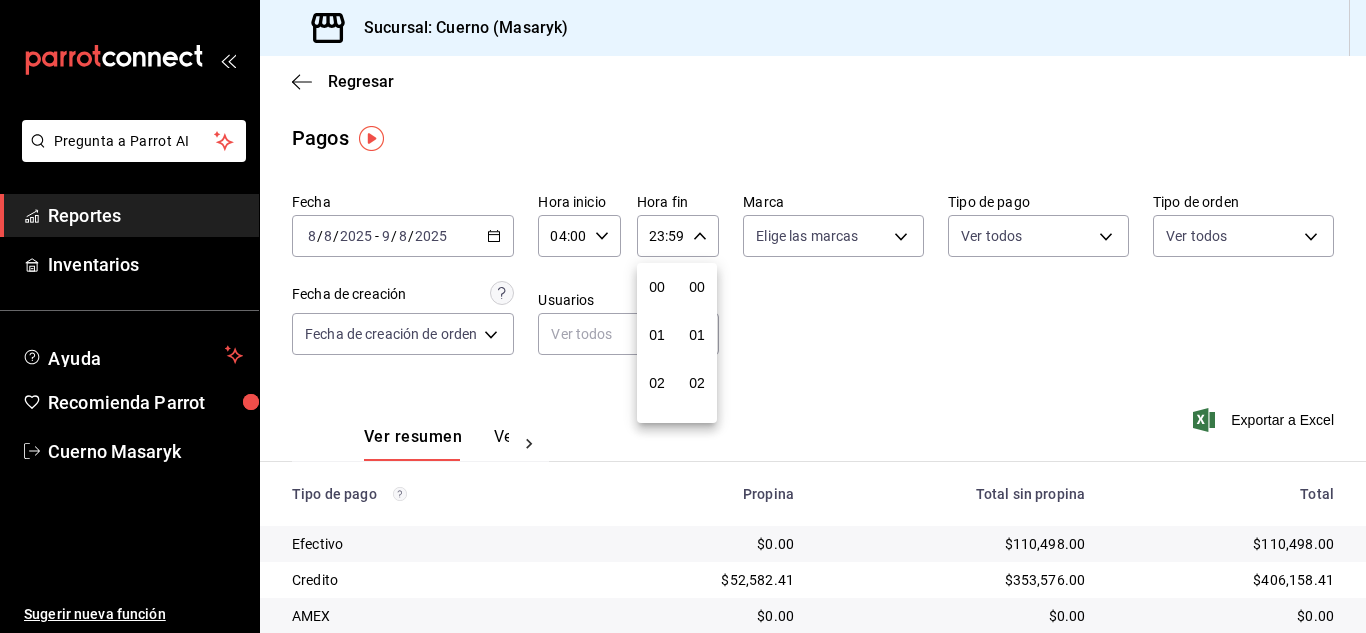 scroll, scrollTop: 992, scrollLeft: 0, axis: vertical 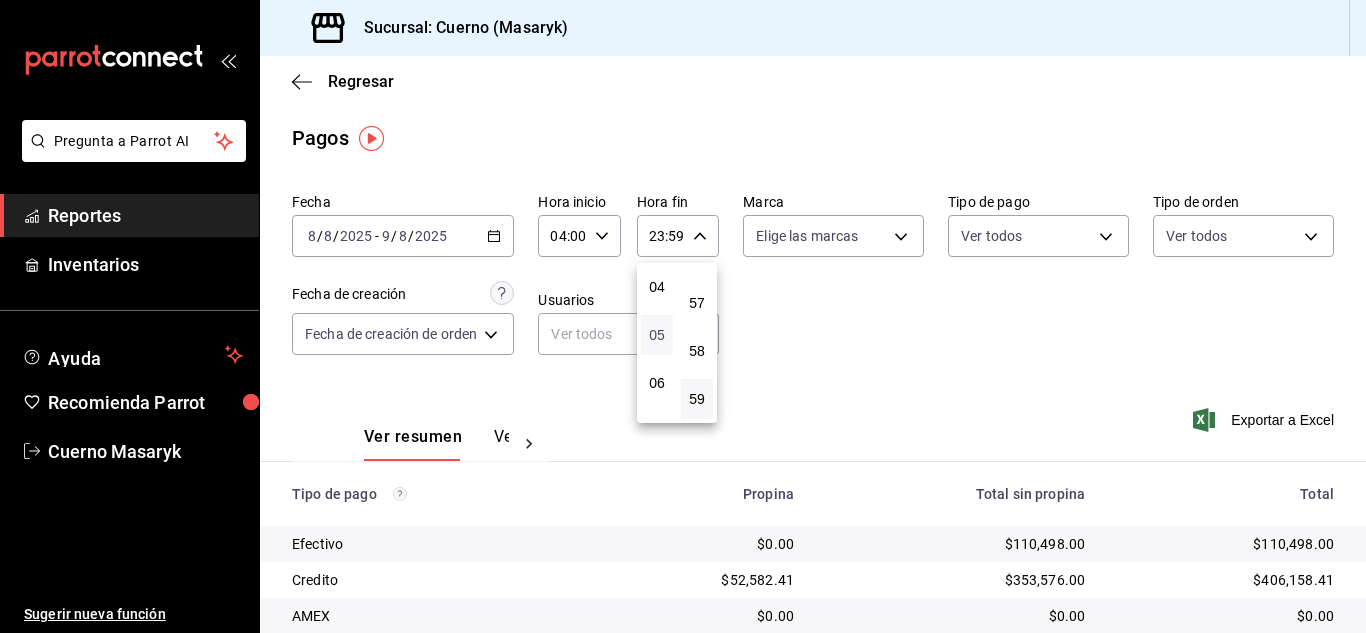click on "05" at bounding box center [657, 335] 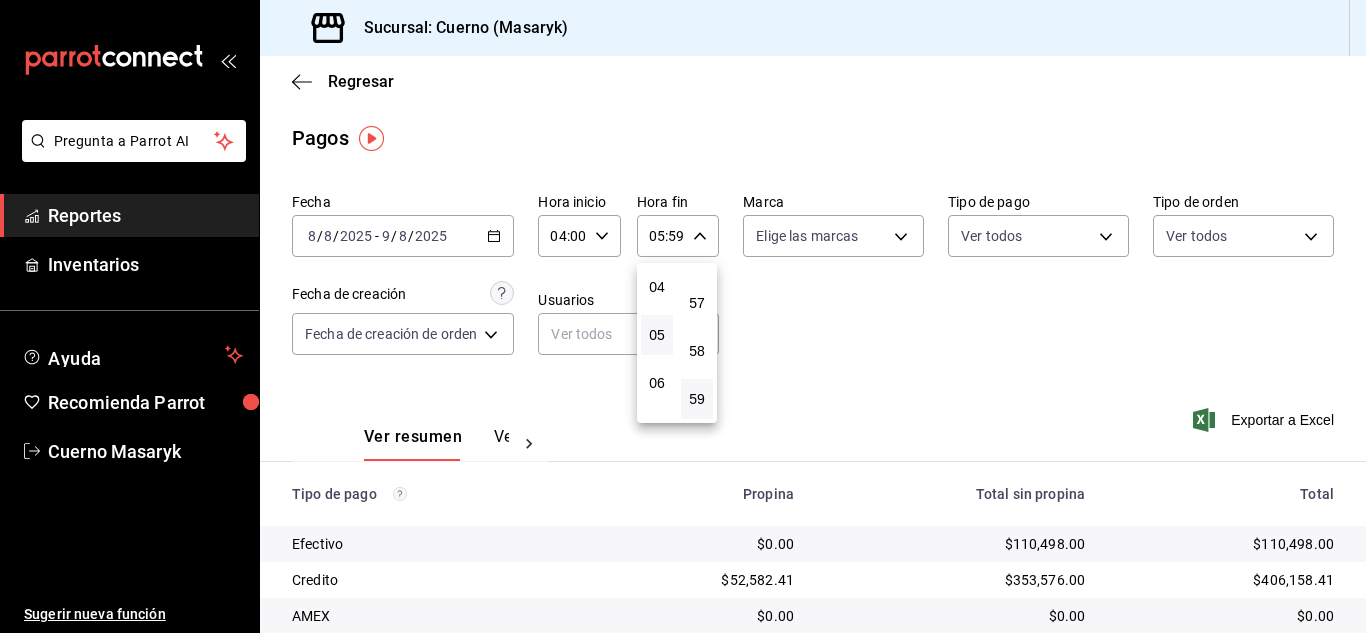 click at bounding box center (683, 316) 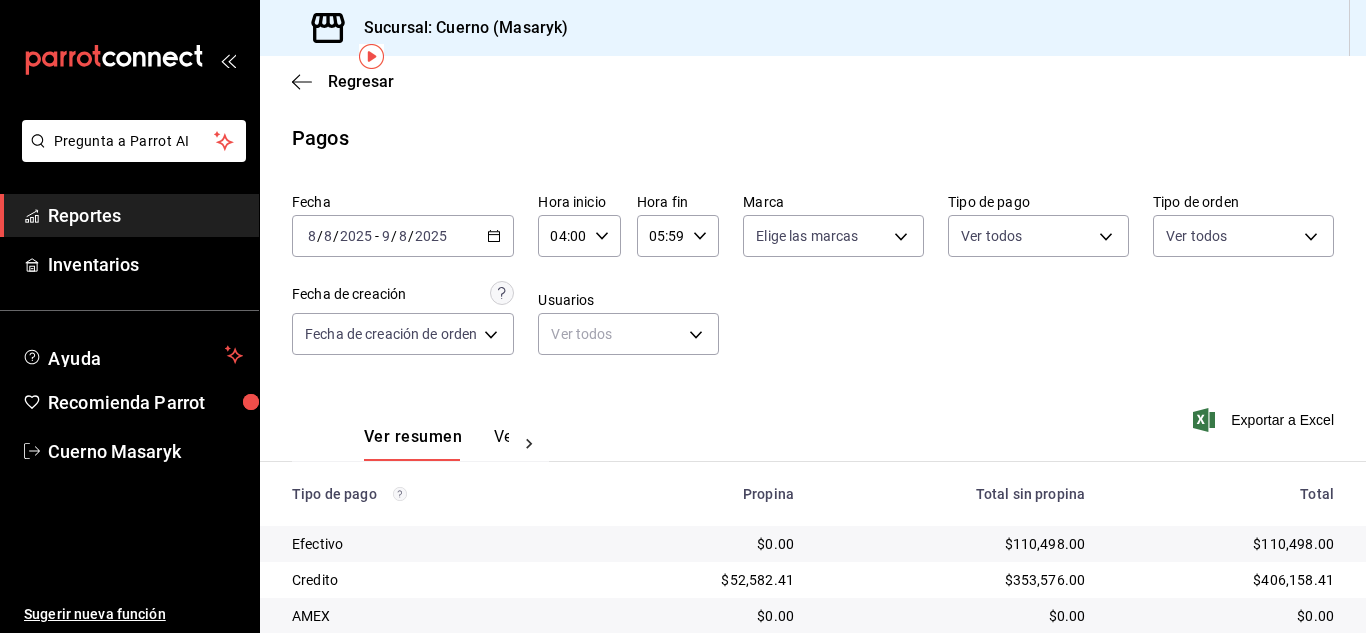 scroll, scrollTop: 286, scrollLeft: 0, axis: vertical 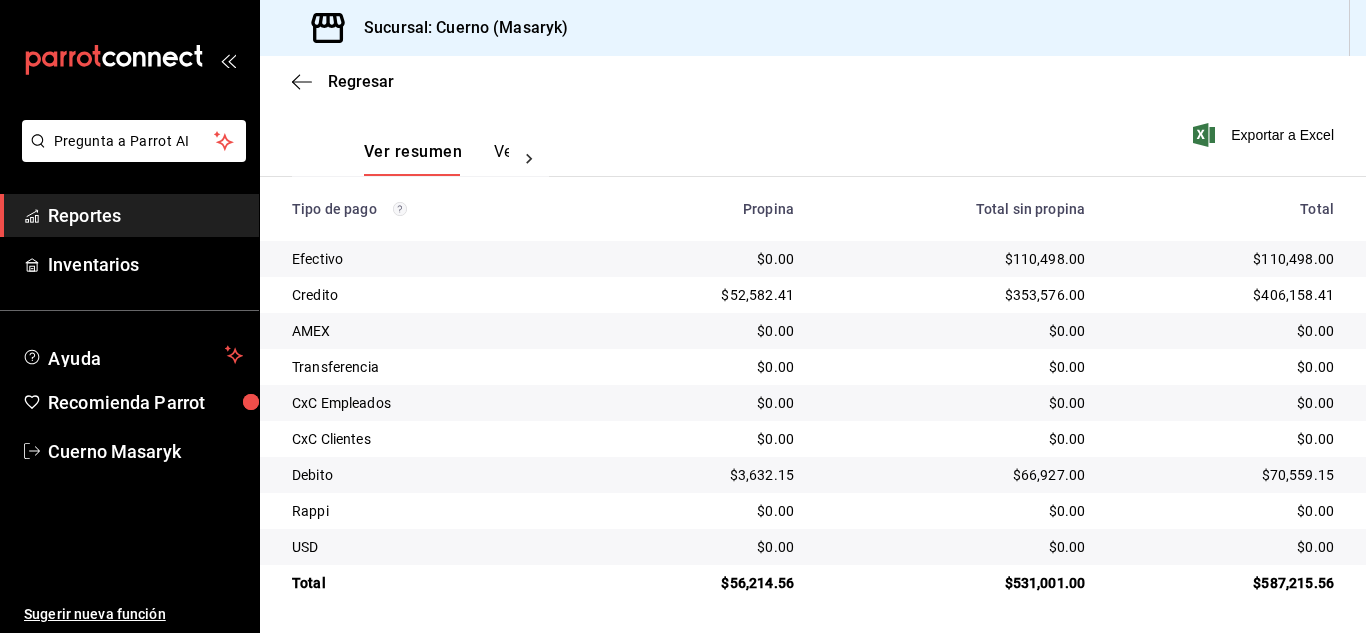 type 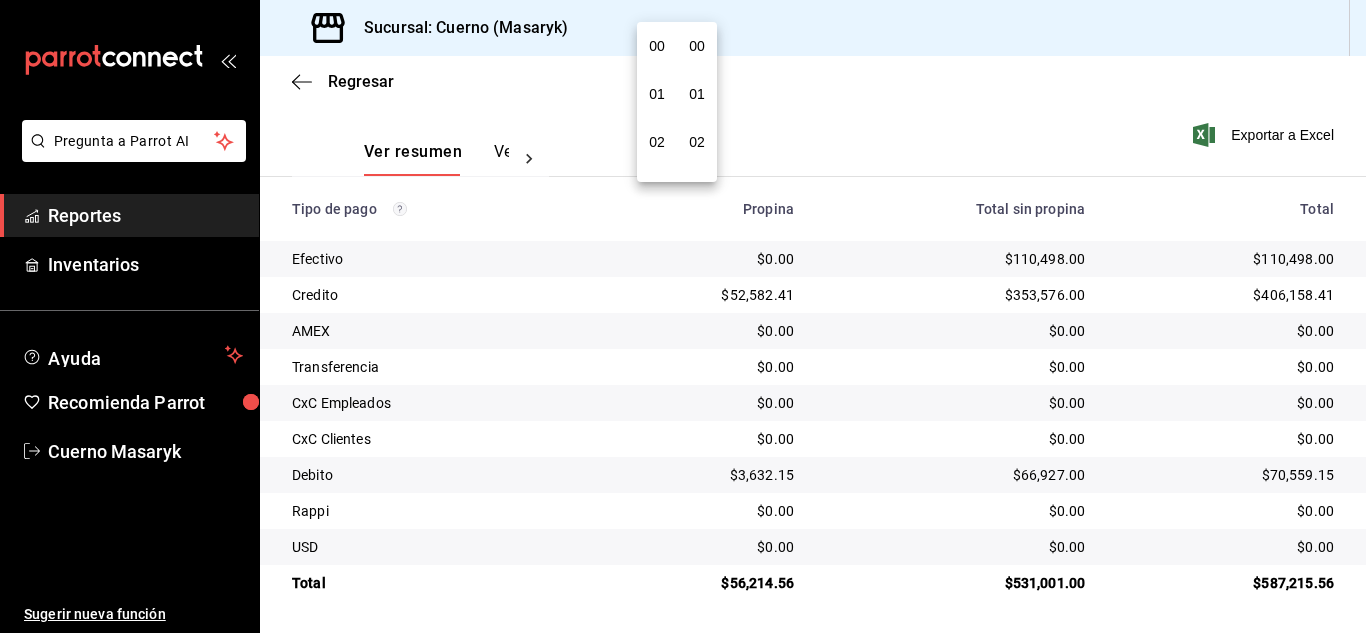 scroll, scrollTop: 240, scrollLeft: 0, axis: vertical 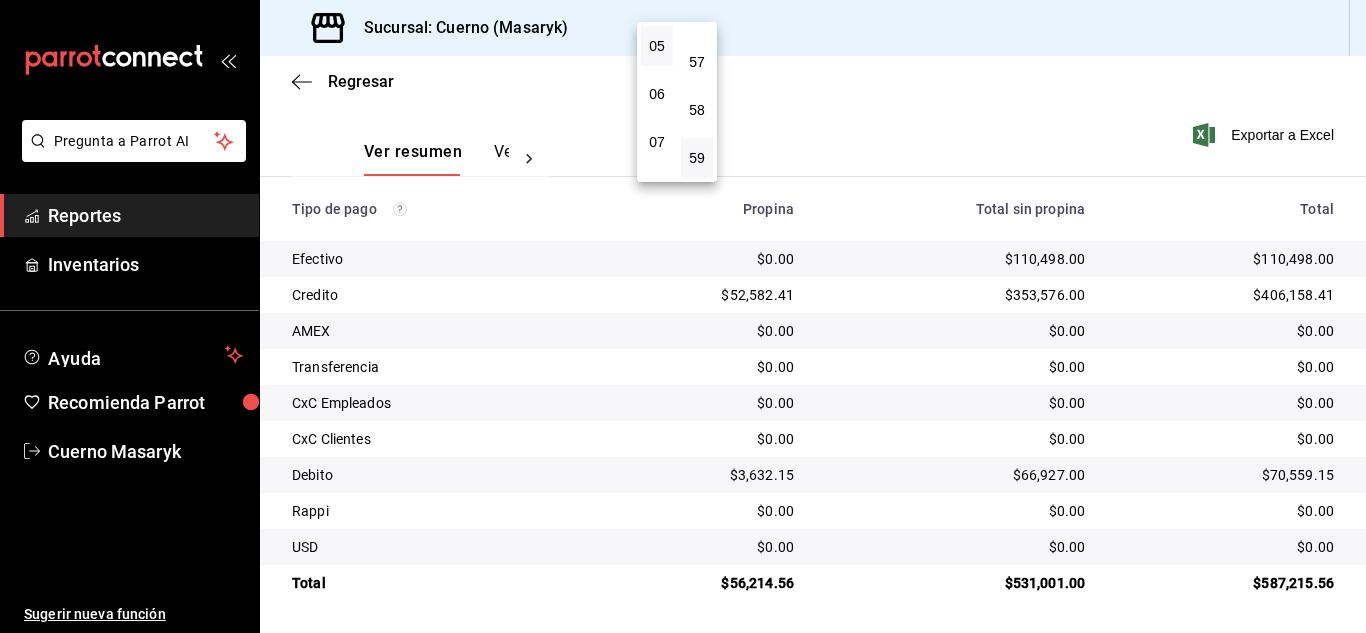 click at bounding box center [683, 316] 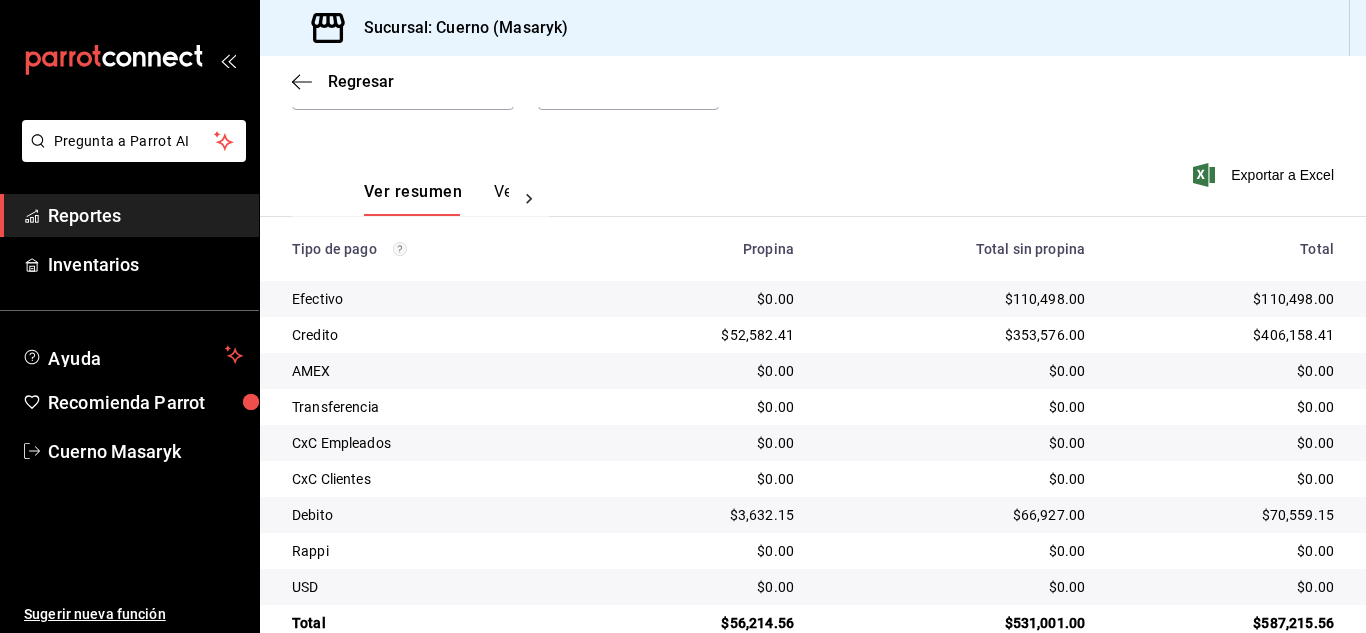 scroll, scrollTop: 286, scrollLeft: 0, axis: vertical 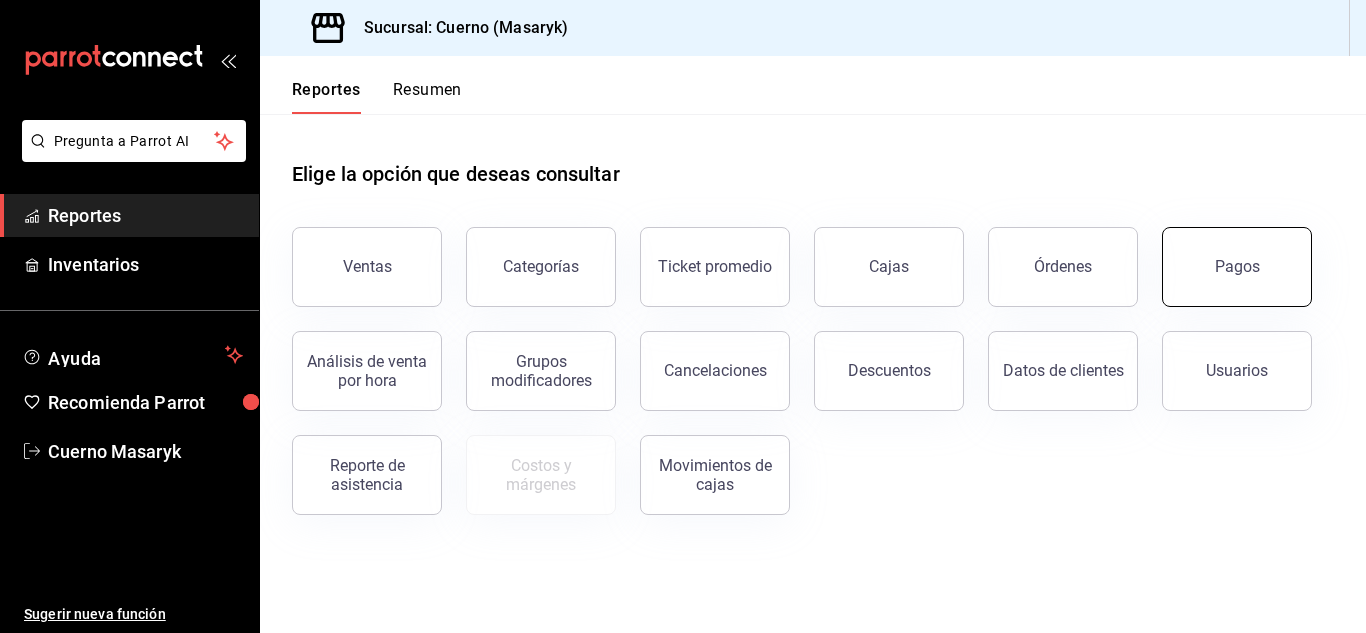 click on "Pagos" at bounding box center [1237, 267] 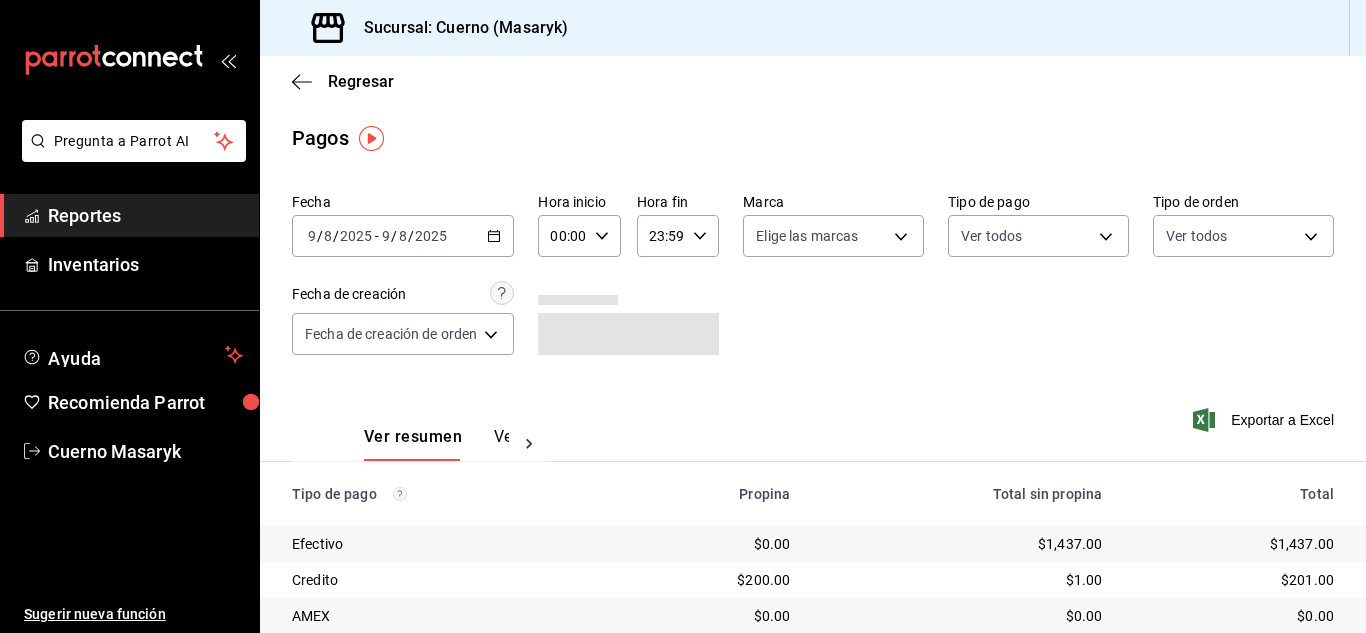 click on "2025-08-09 9 / 8 / 2025 - 2025-08-09 9 / 8 / 2025" at bounding box center (403, 236) 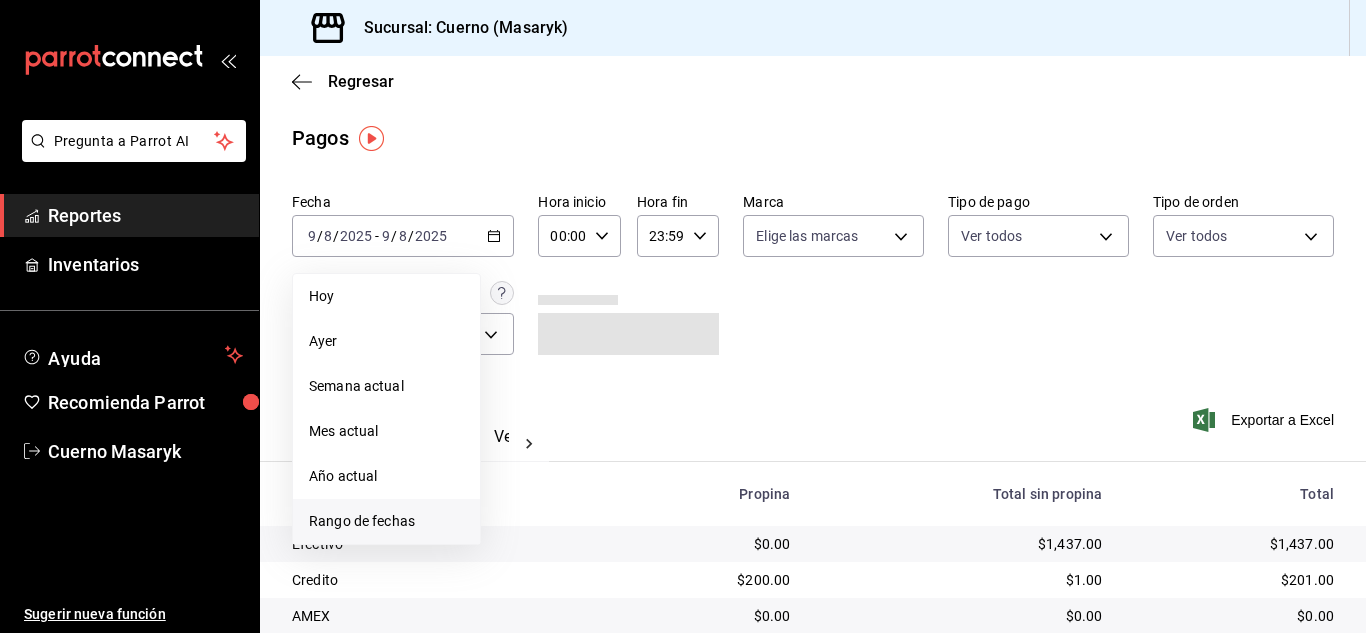 click on "Rango de fechas" at bounding box center [386, 521] 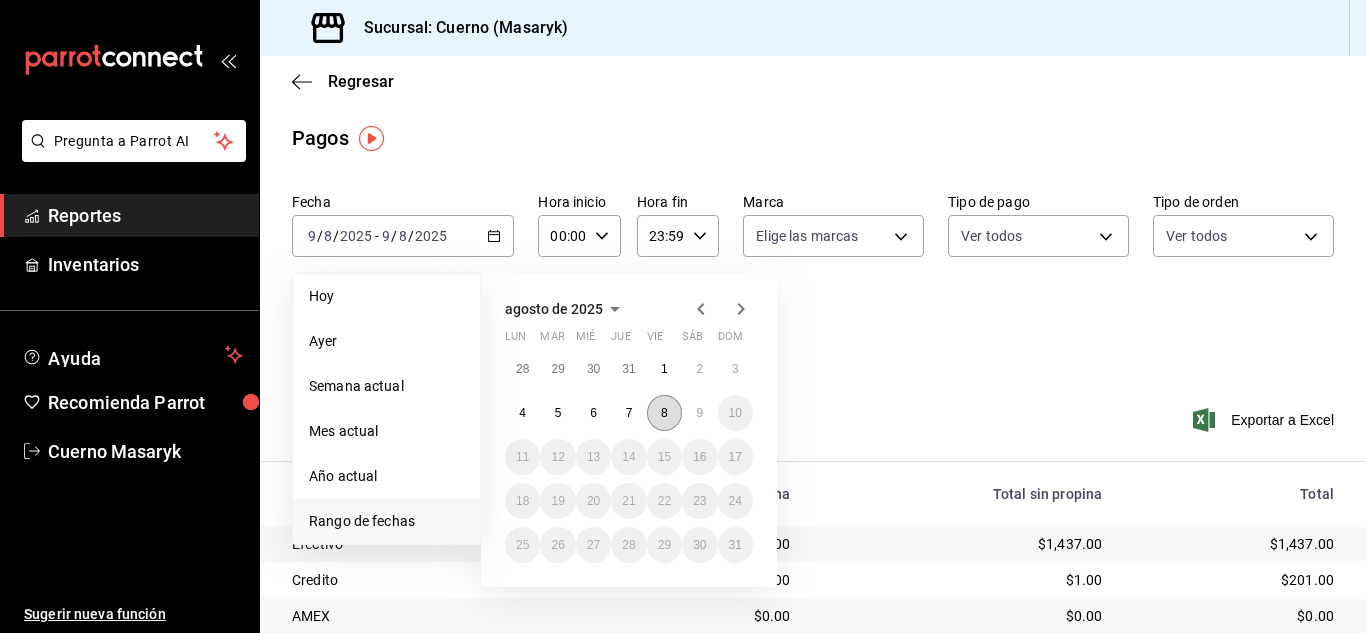 click on "8" at bounding box center [664, 413] 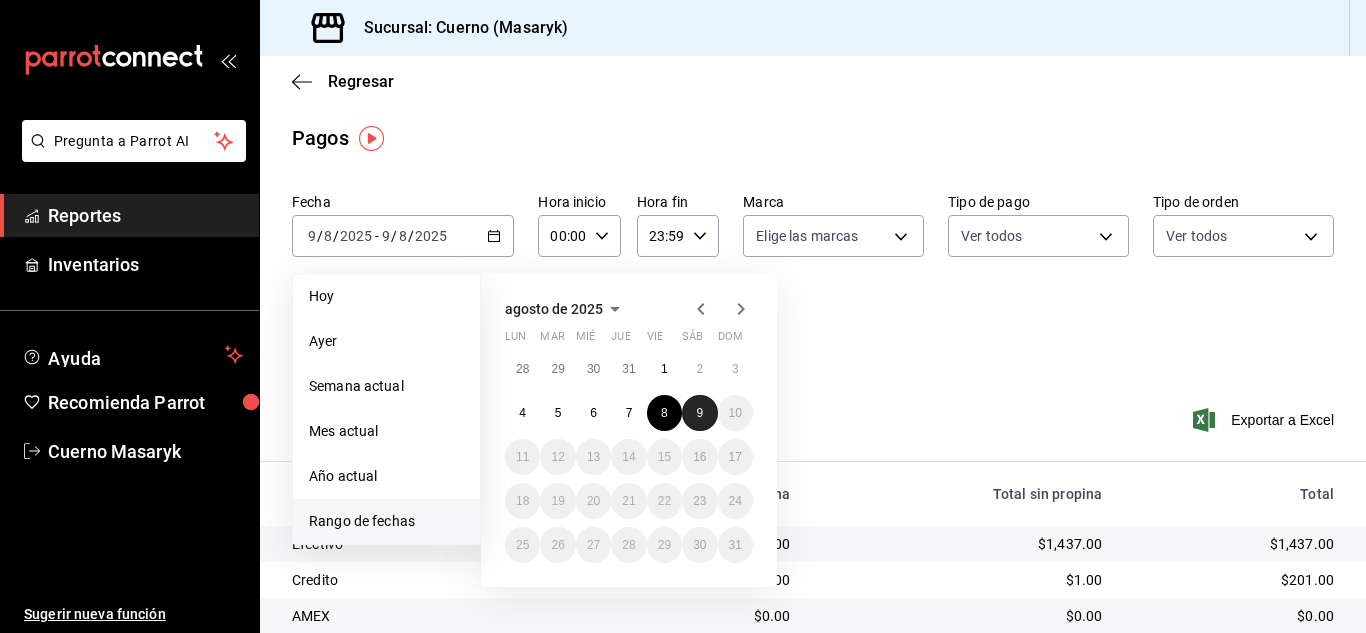 click on "9" at bounding box center [699, 413] 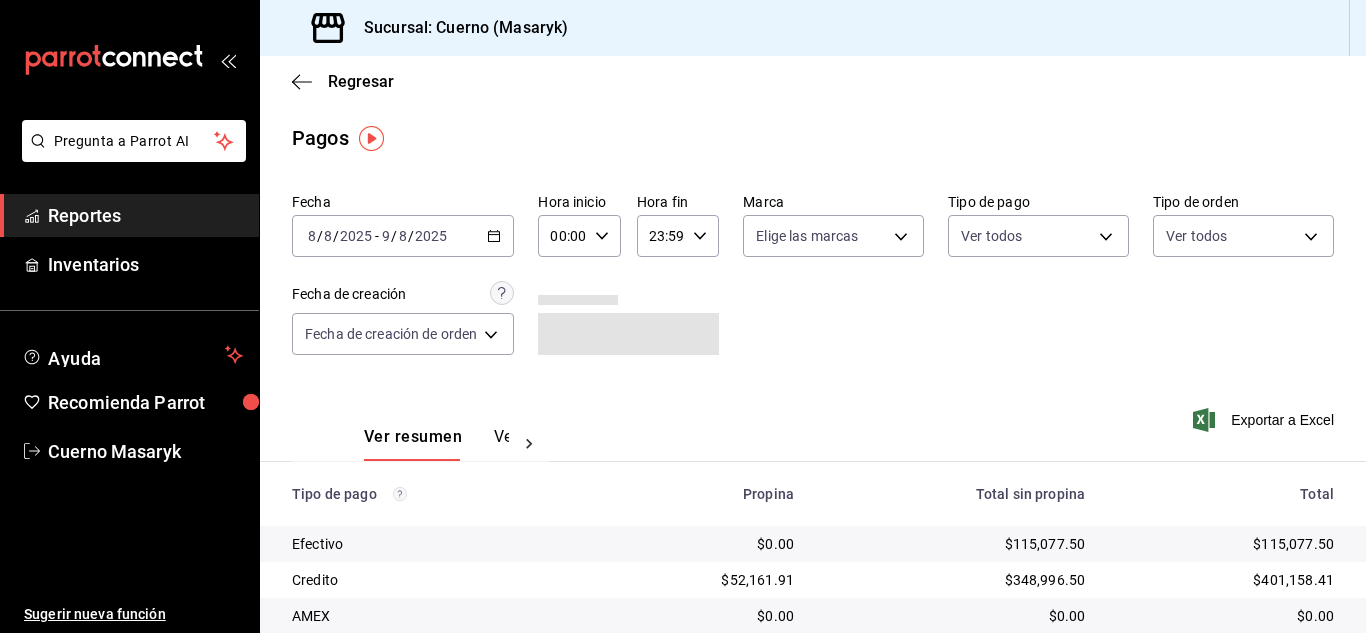 click 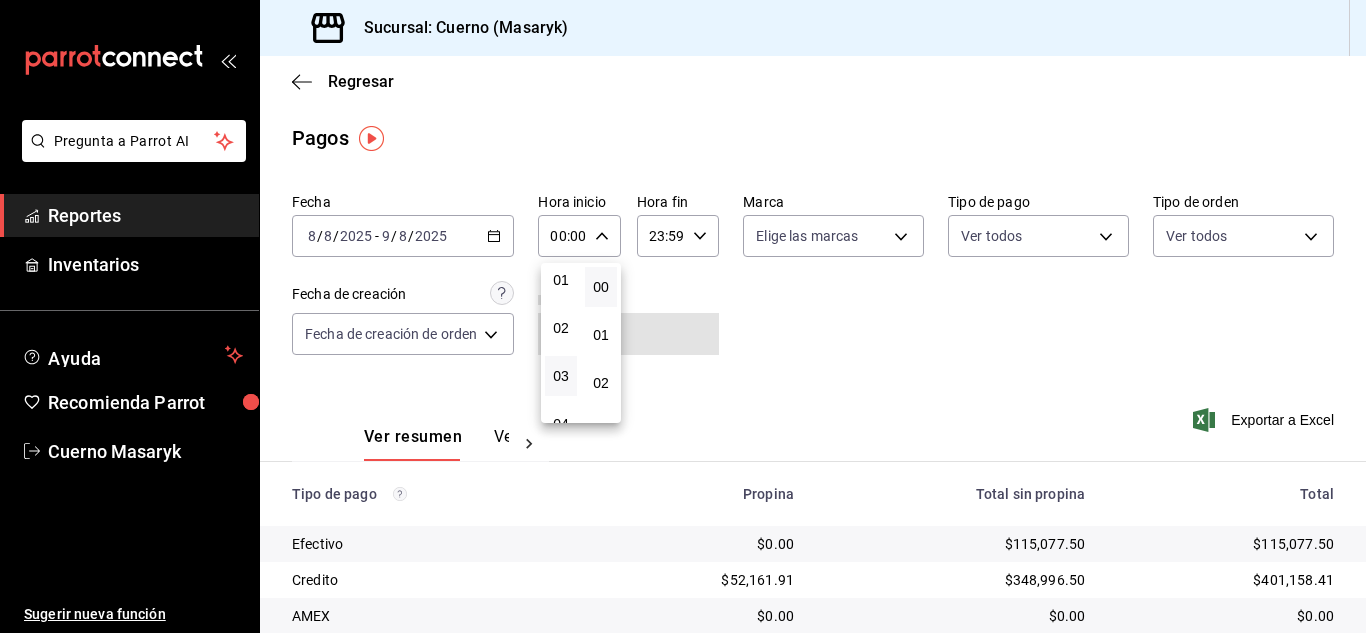 scroll, scrollTop: 100, scrollLeft: 0, axis: vertical 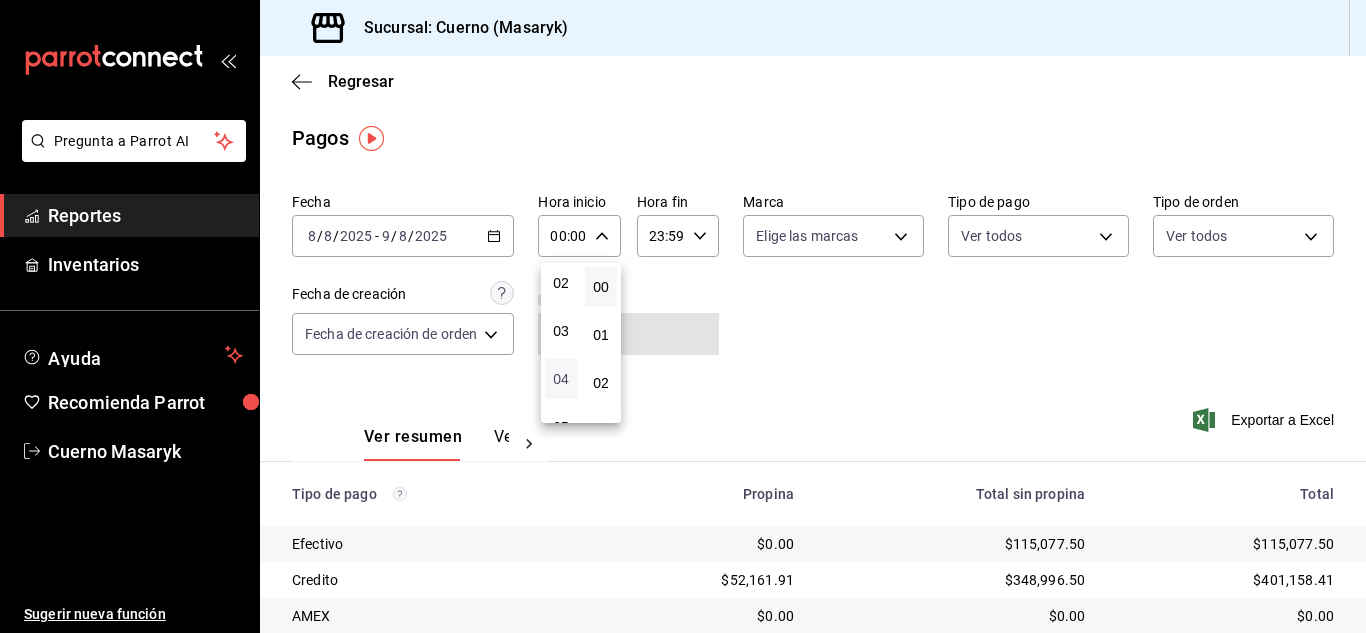 click on "04" at bounding box center (561, 379) 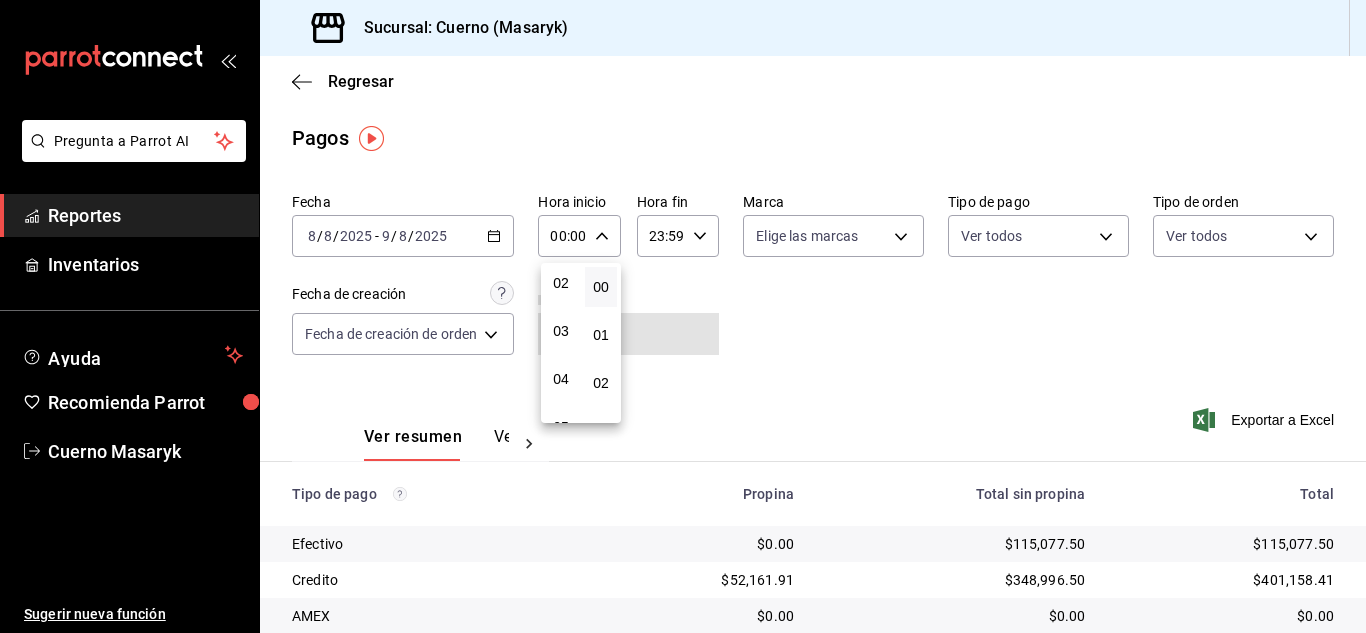 type on "04:00" 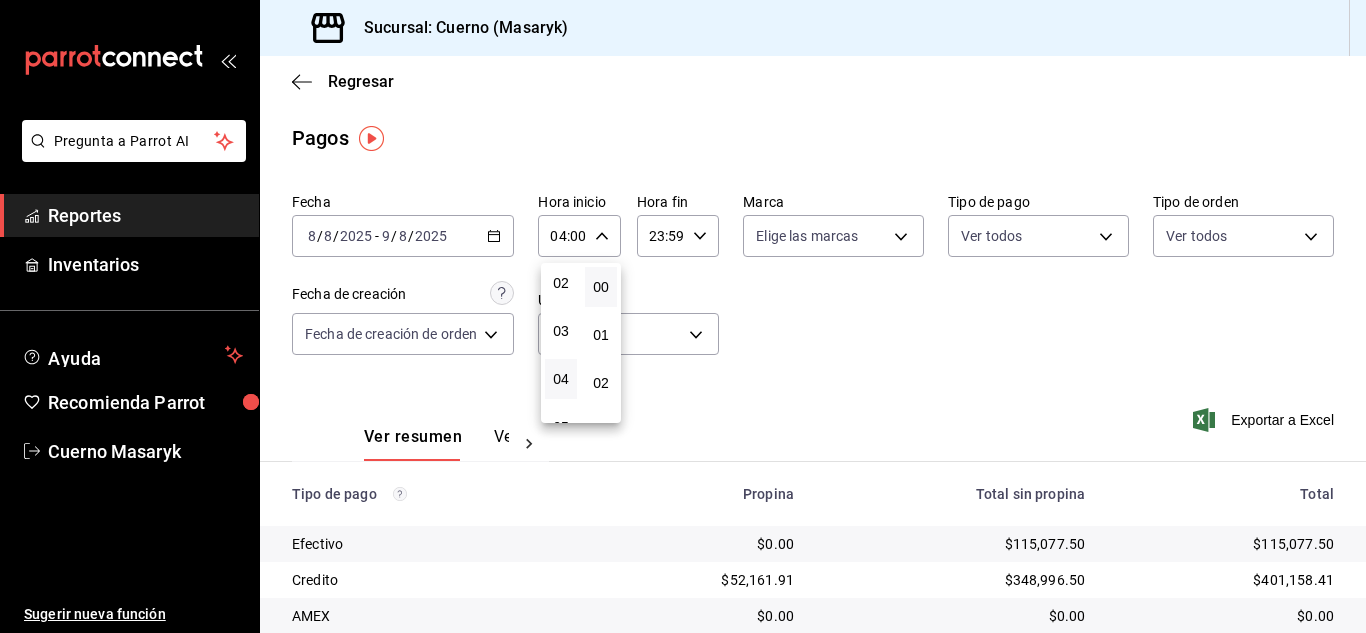click at bounding box center (683, 316) 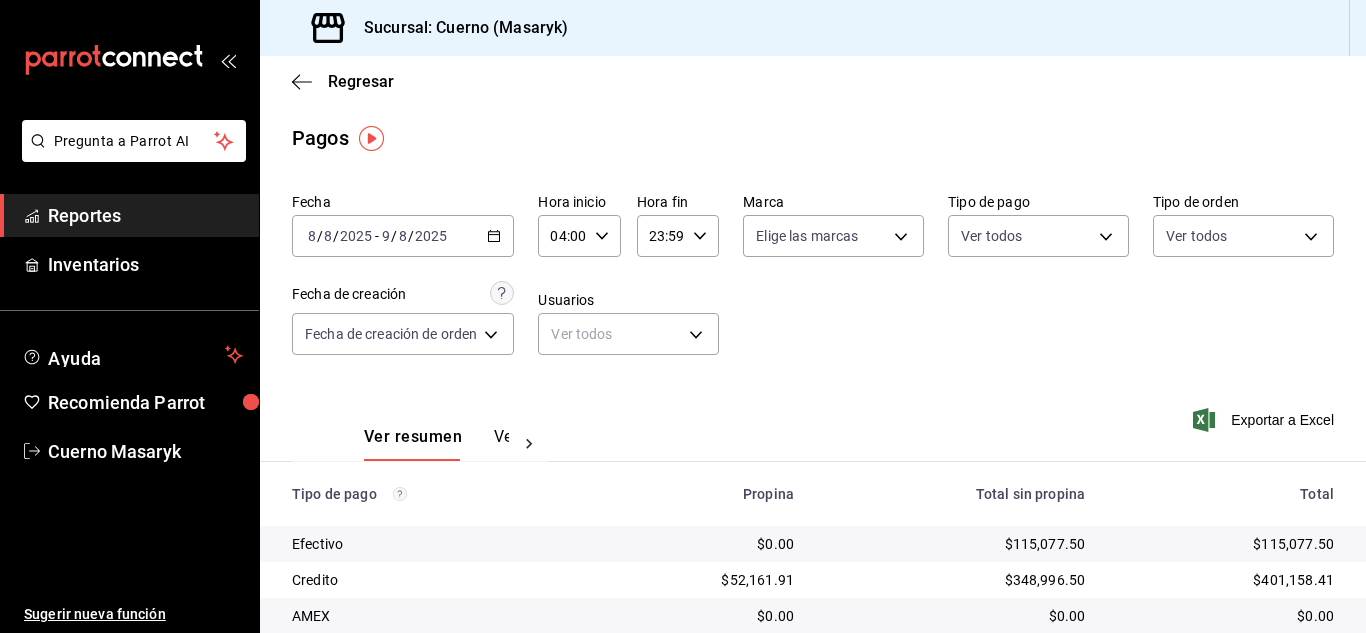 click 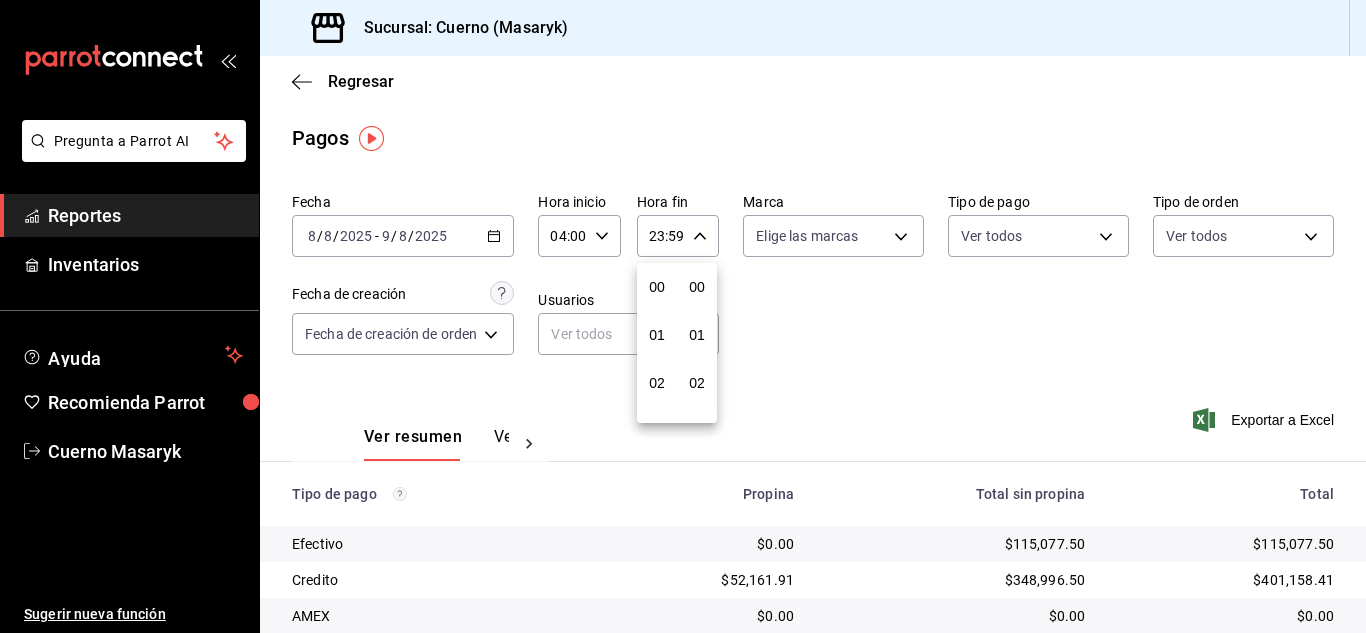 scroll, scrollTop: 992, scrollLeft: 0, axis: vertical 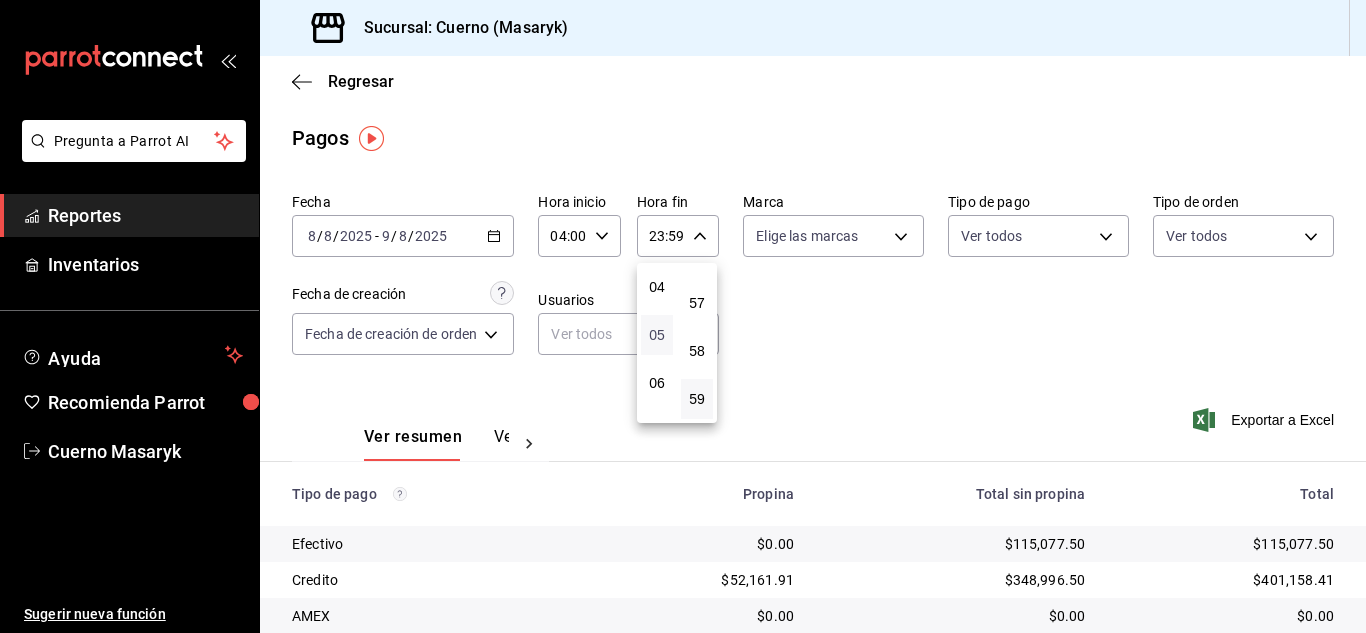 click on "05" at bounding box center (657, 335) 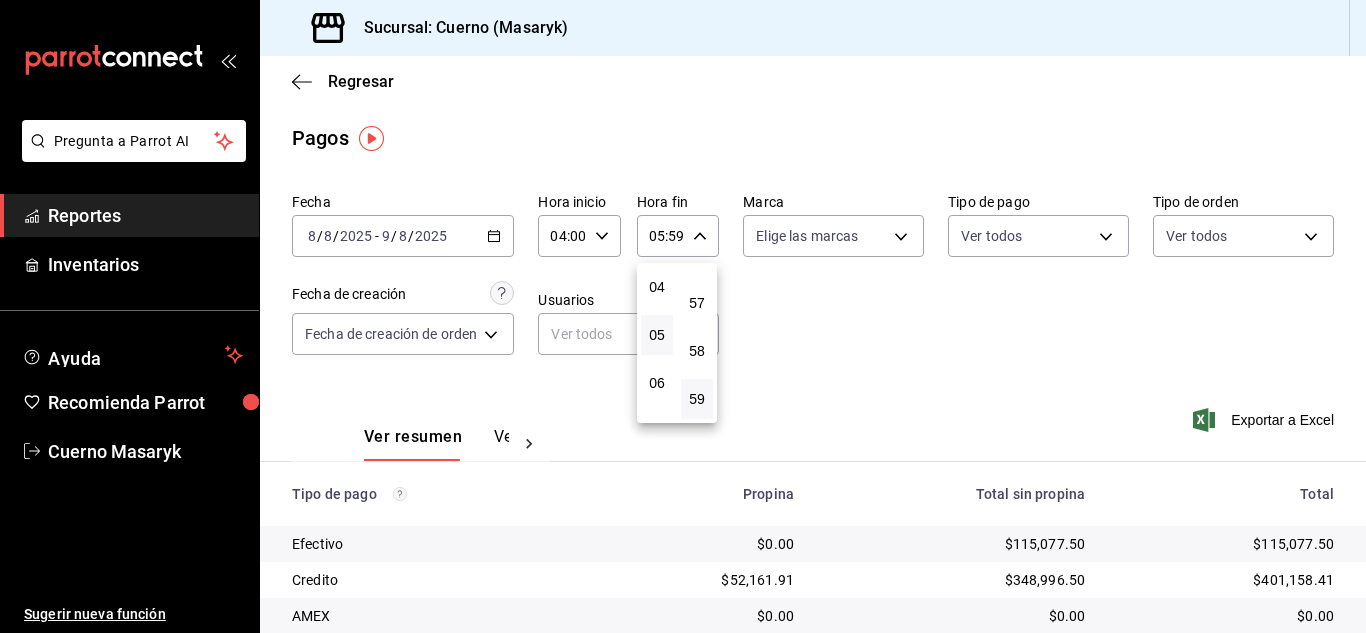 click at bounding box center (683, 316) 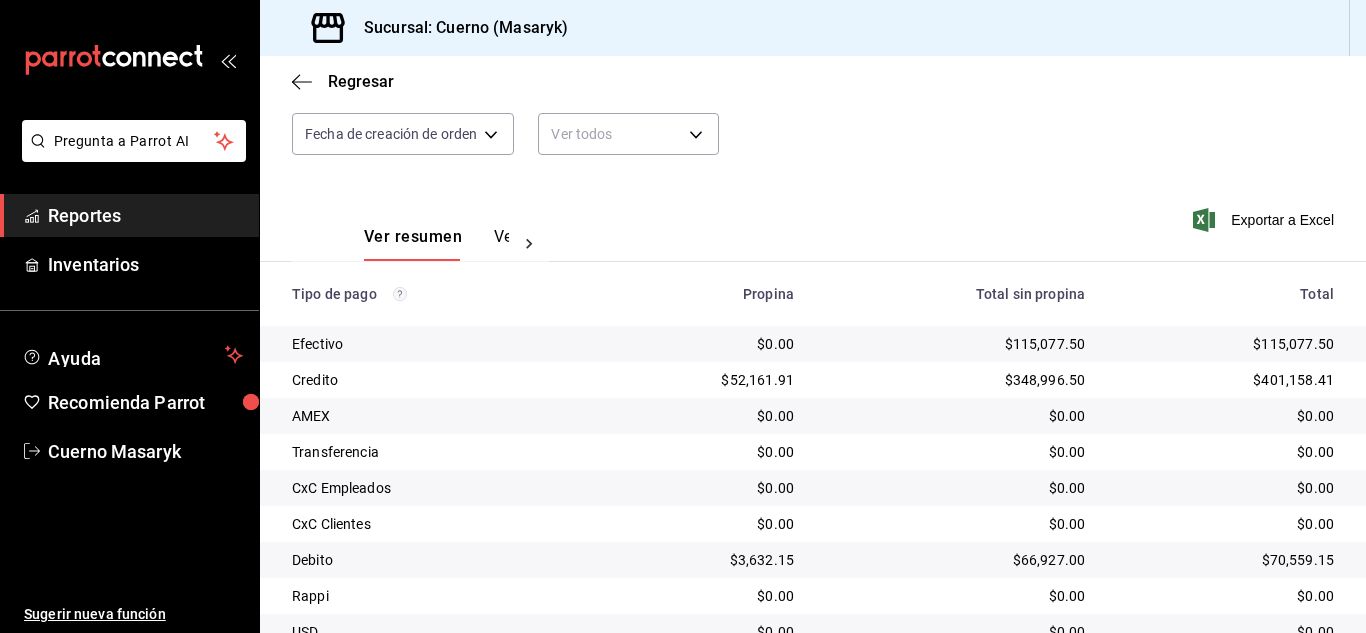 scroll, scrollTop: 286, scrollLeft: 0, axis: vertical 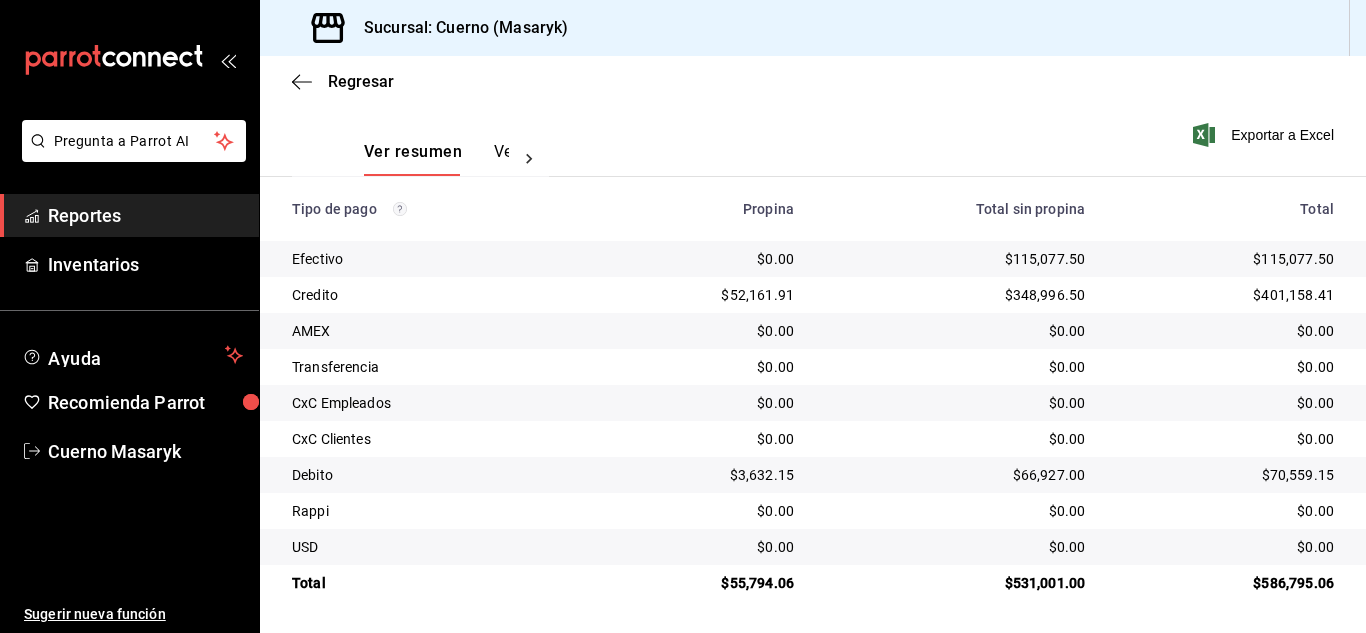 type 